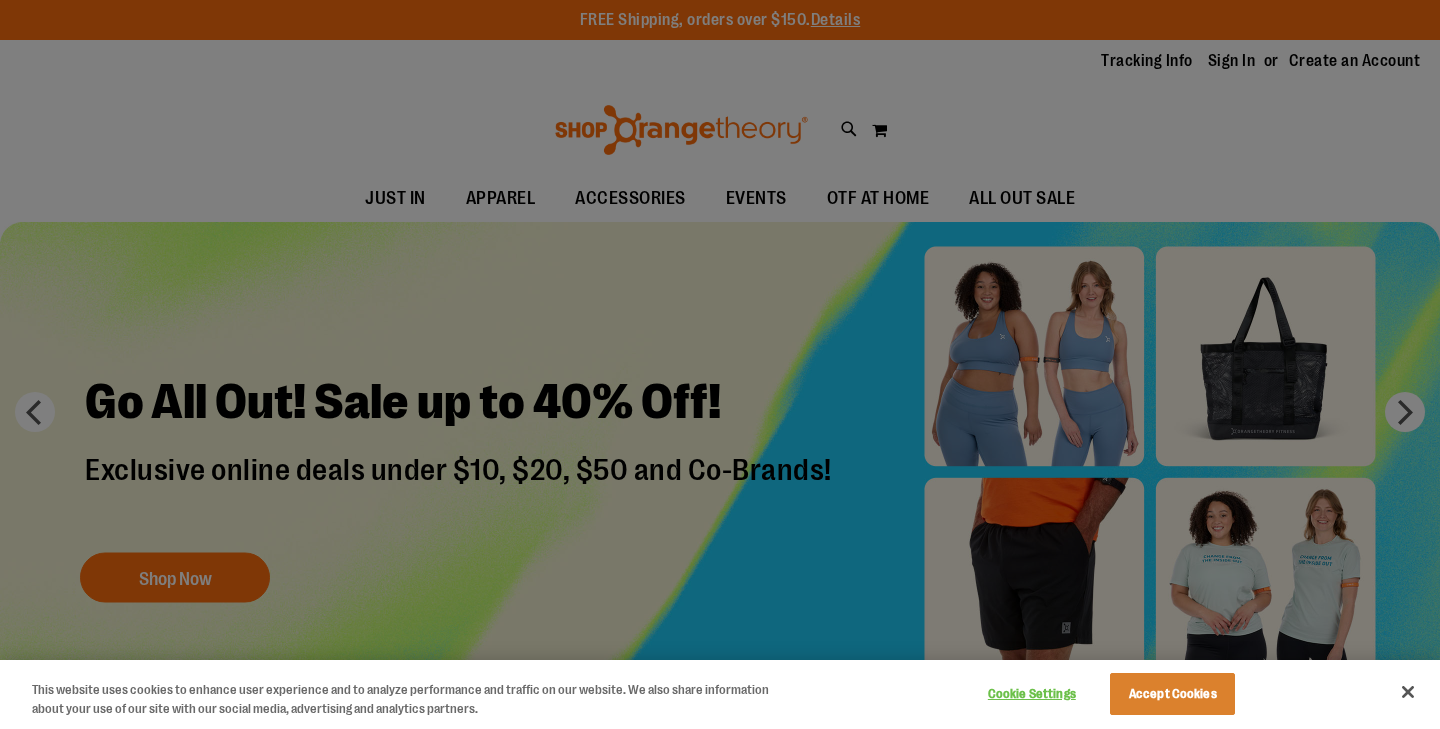 scroll, scrollTop: 0, scrollLeft: 0, axis: both 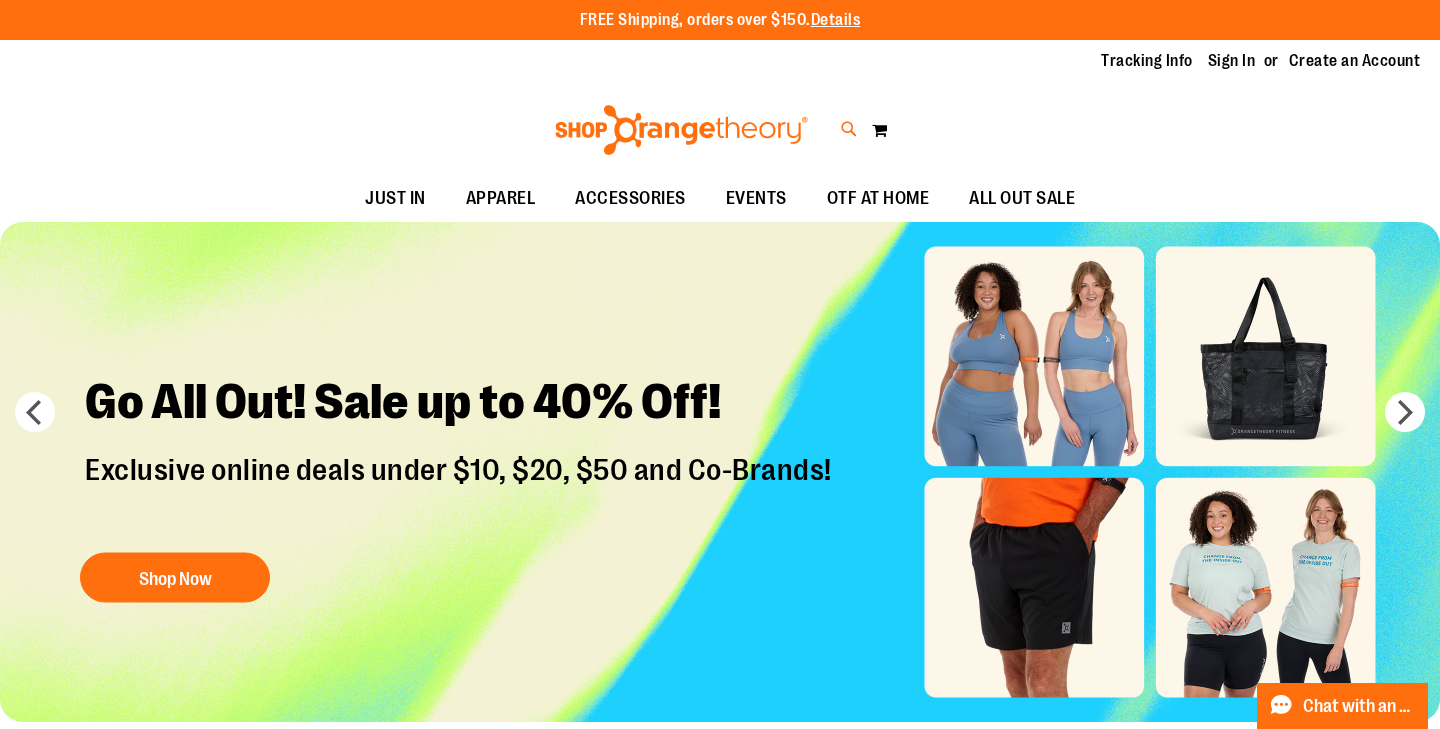 click at bounding box center [849, 129] 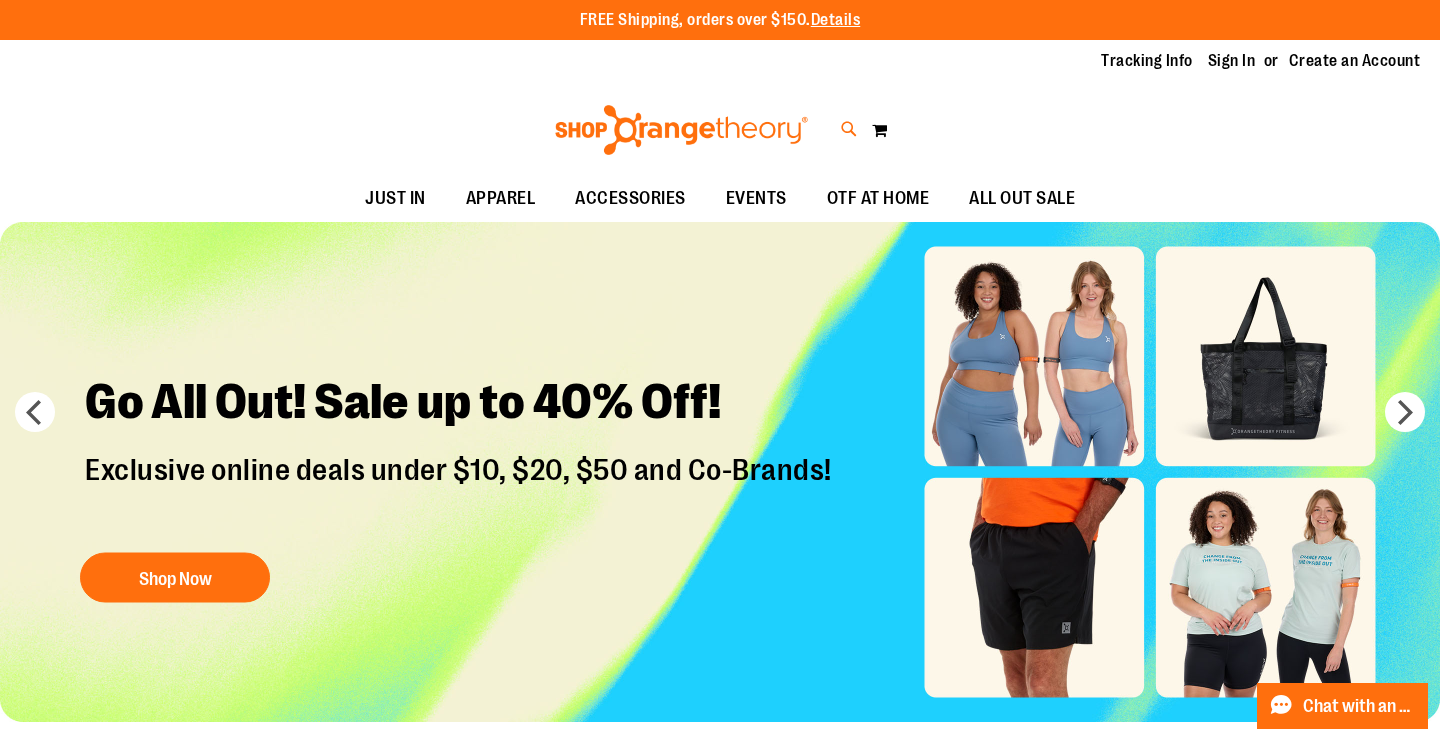 type on "**********" 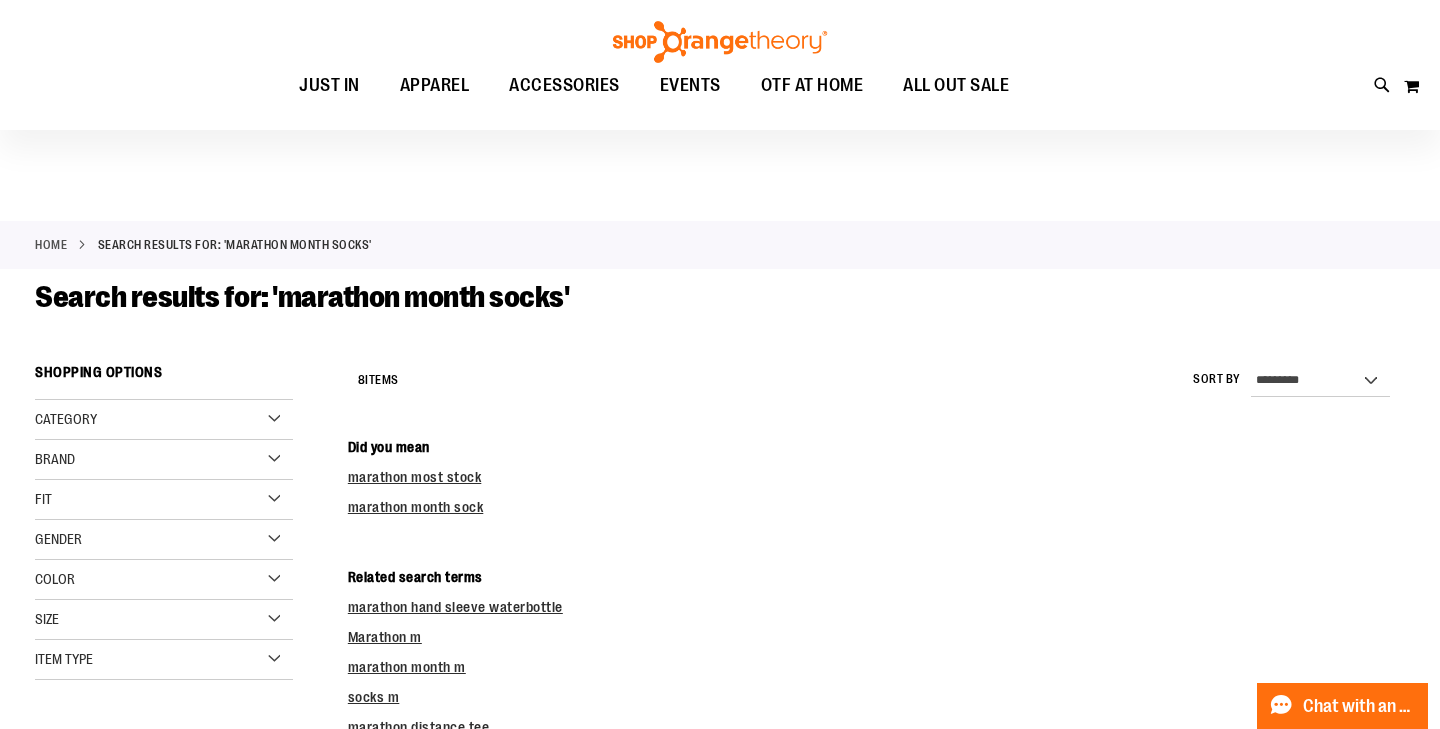 scroll, scrollTop: 0, scrollLeft: 0, axis: both 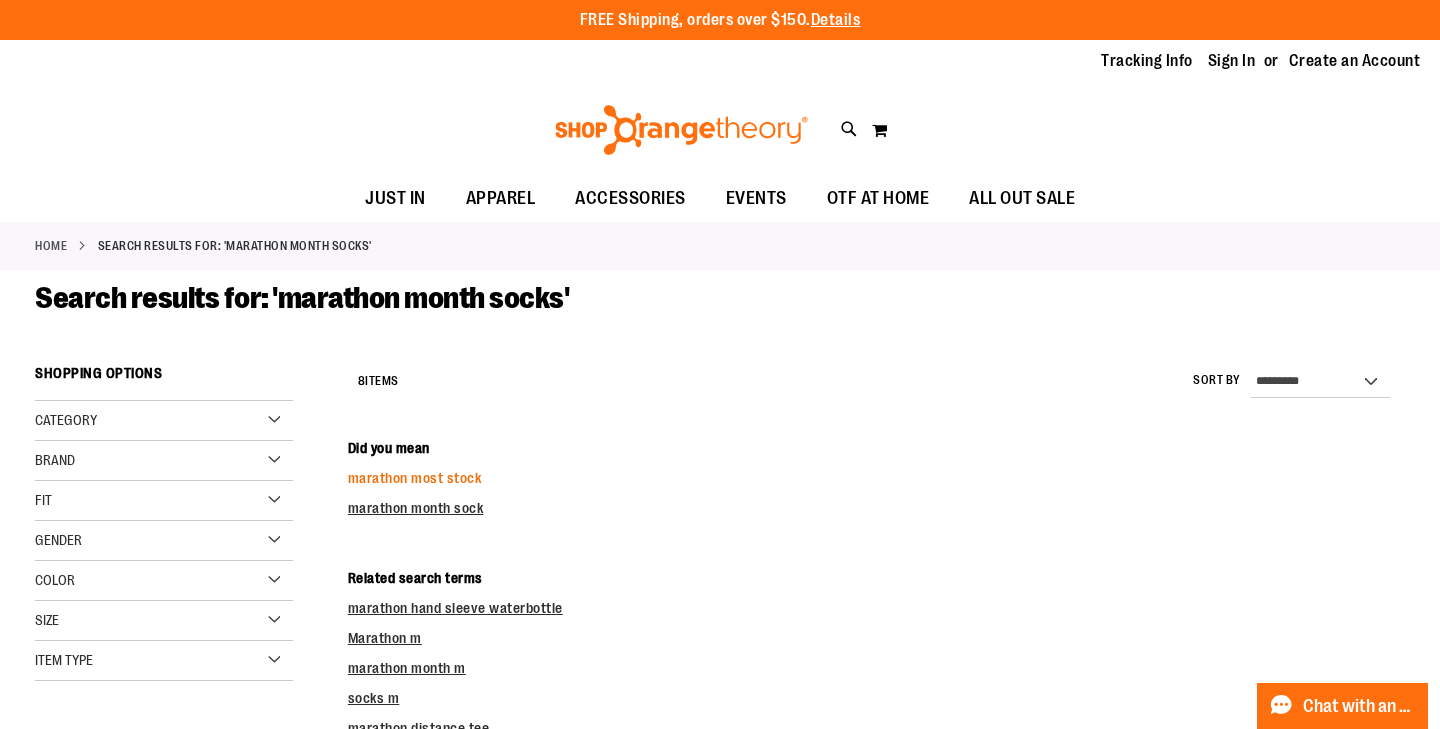 click on "marathon most stock" at bounding box center (415, 478) 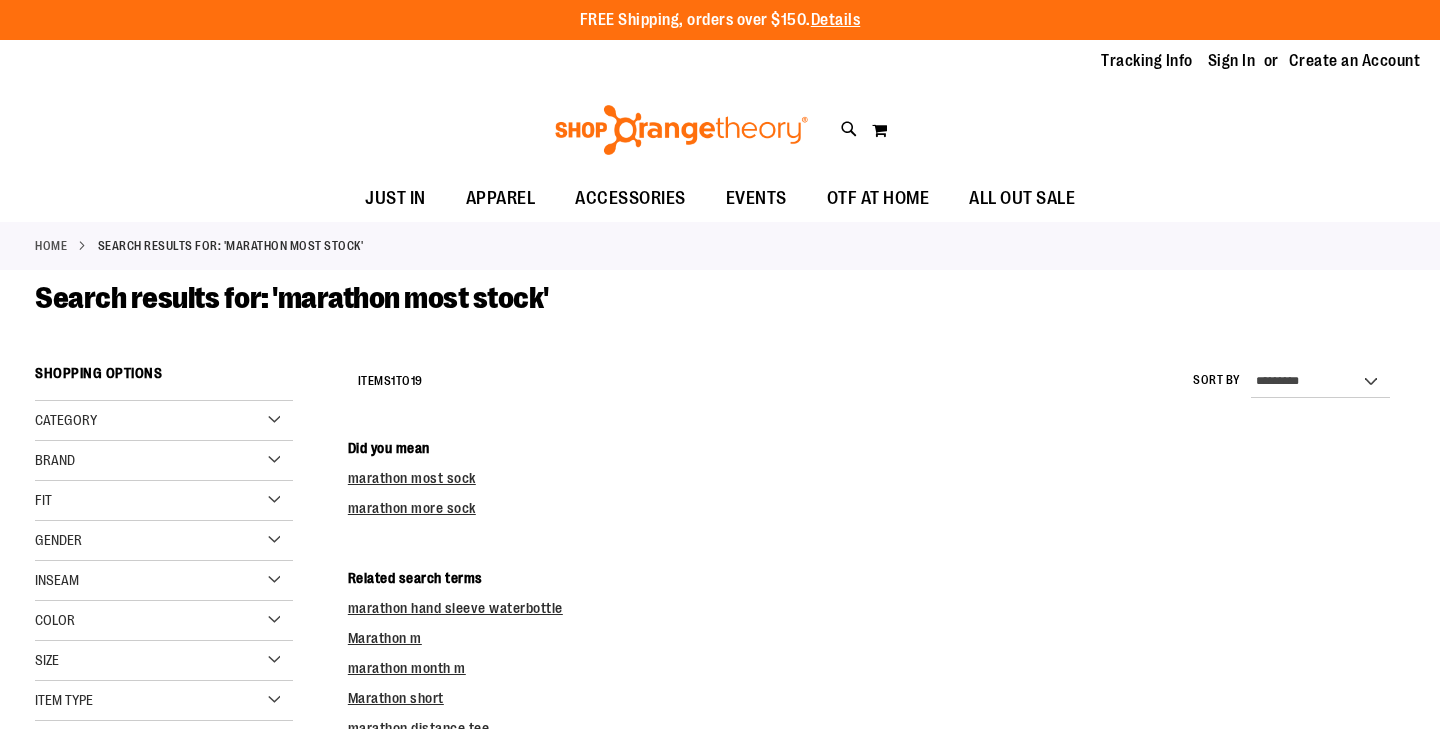 scroll, scrollTop: 0, scrollLeft: 0, axis: both 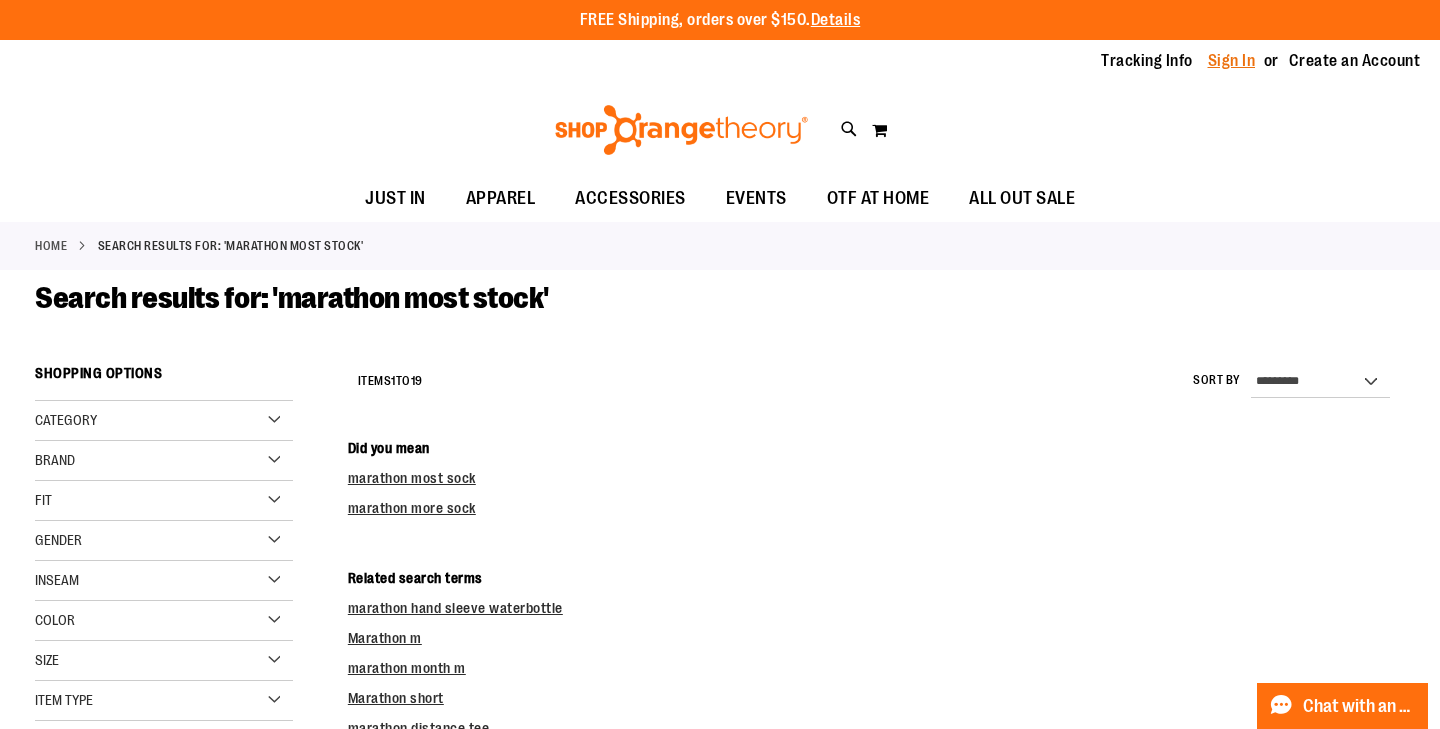 click on "Sign In" at bounding box center [1232, 61] 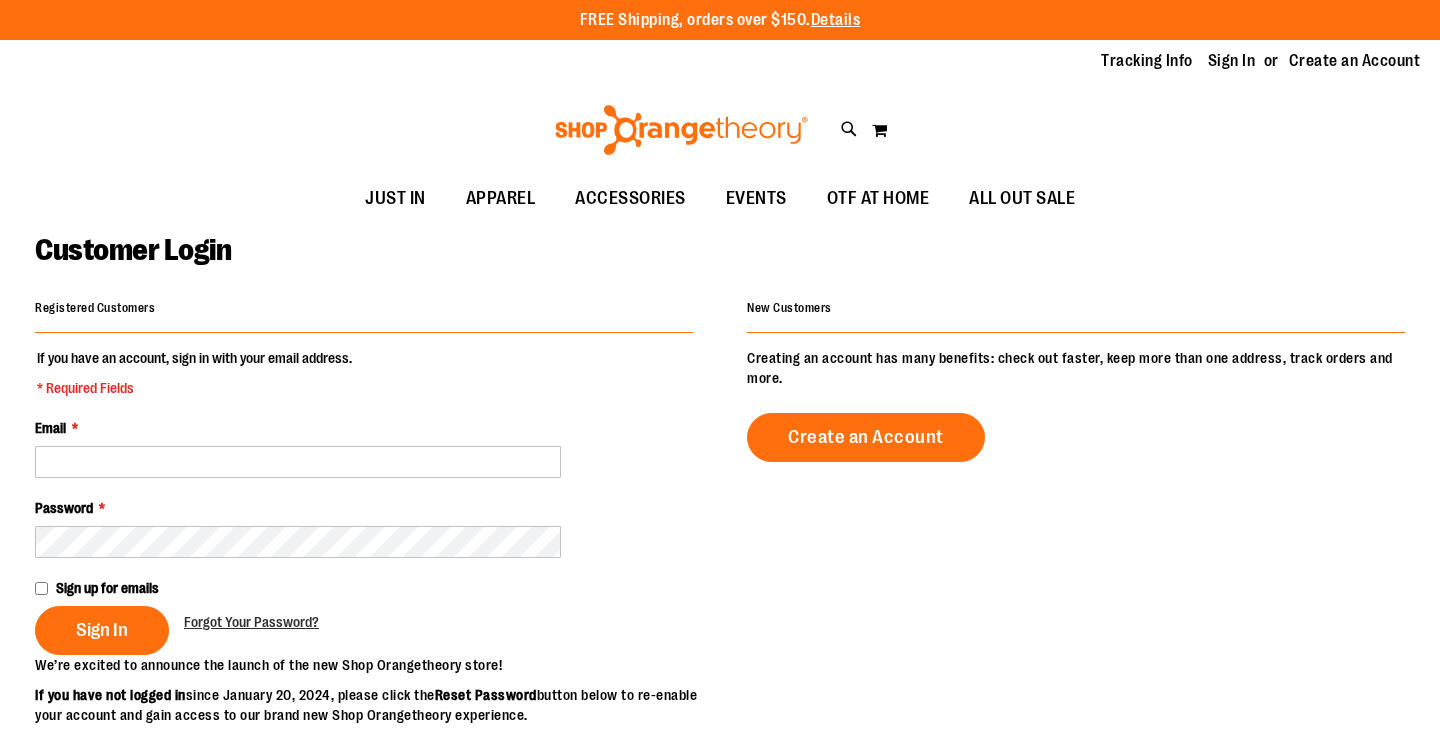 scroll, scrollTop: 0, scrollLeft: 0, axis: both 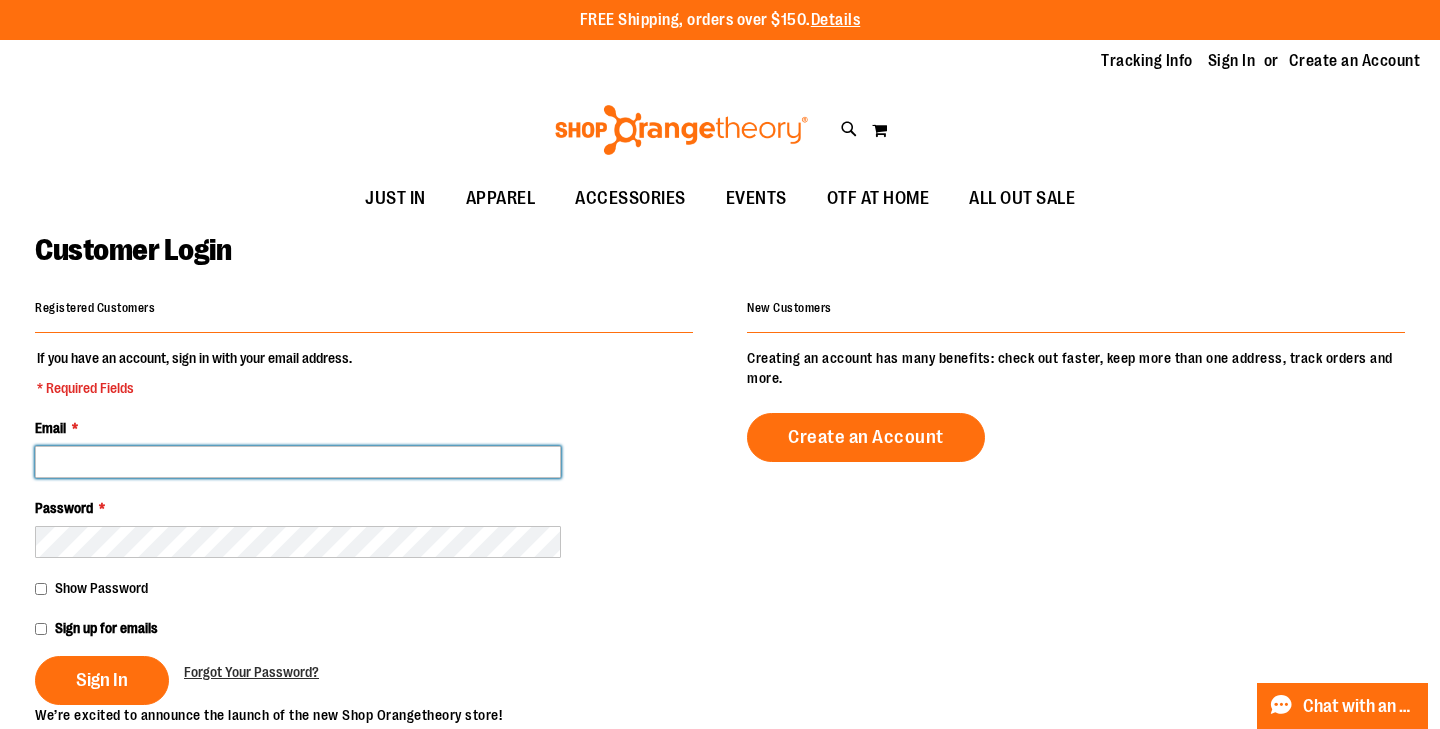 type on "**********" 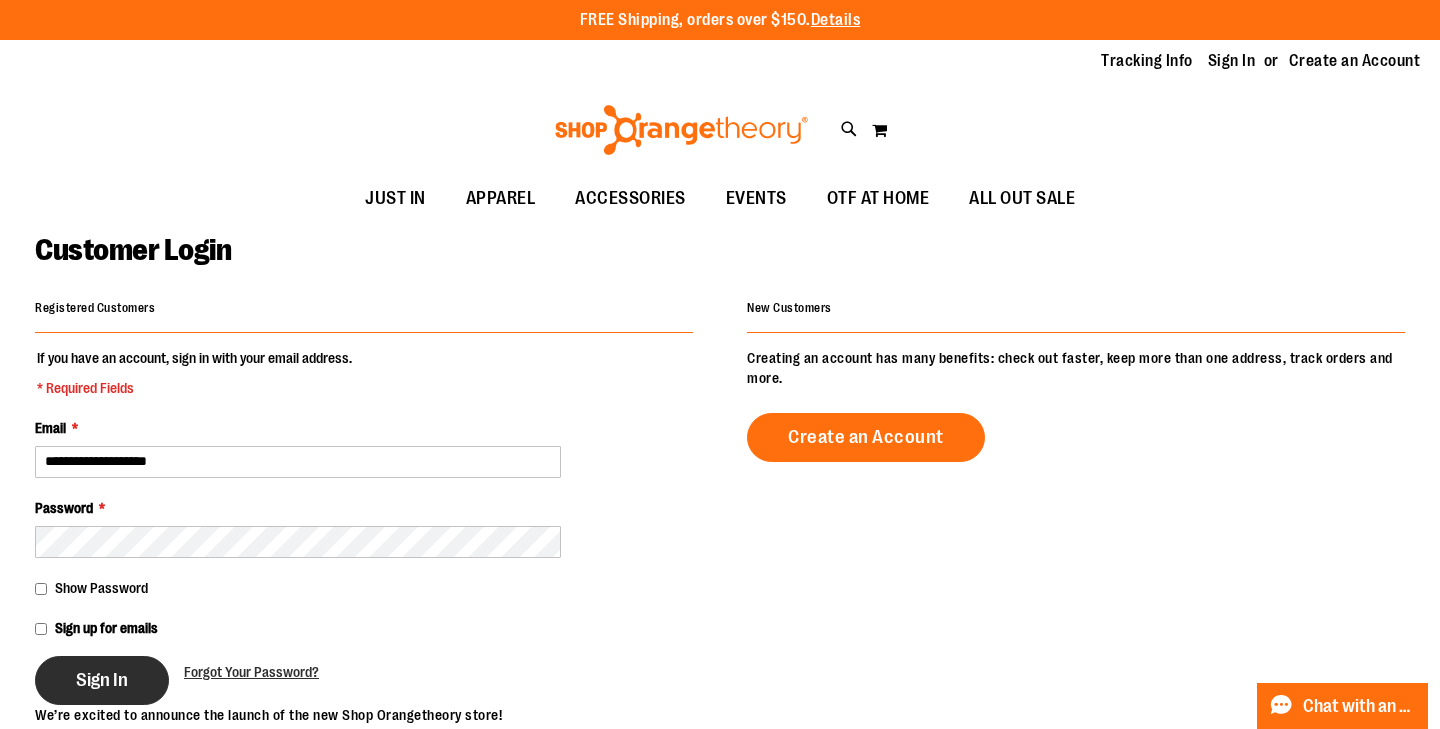click on "Sign In" at bounding box center (102, 680) 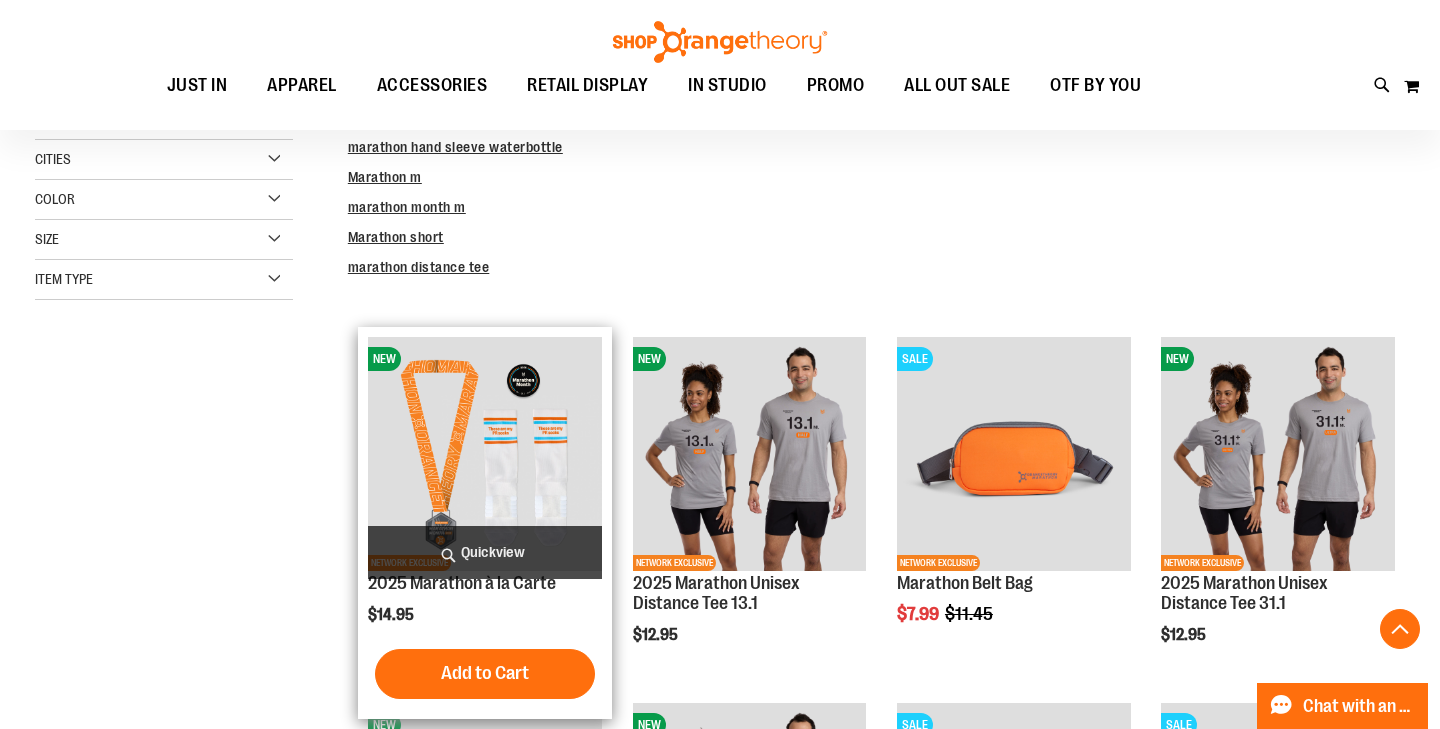 scroll, scrollTop: 451, scrollLeft: 0, axis: vertical 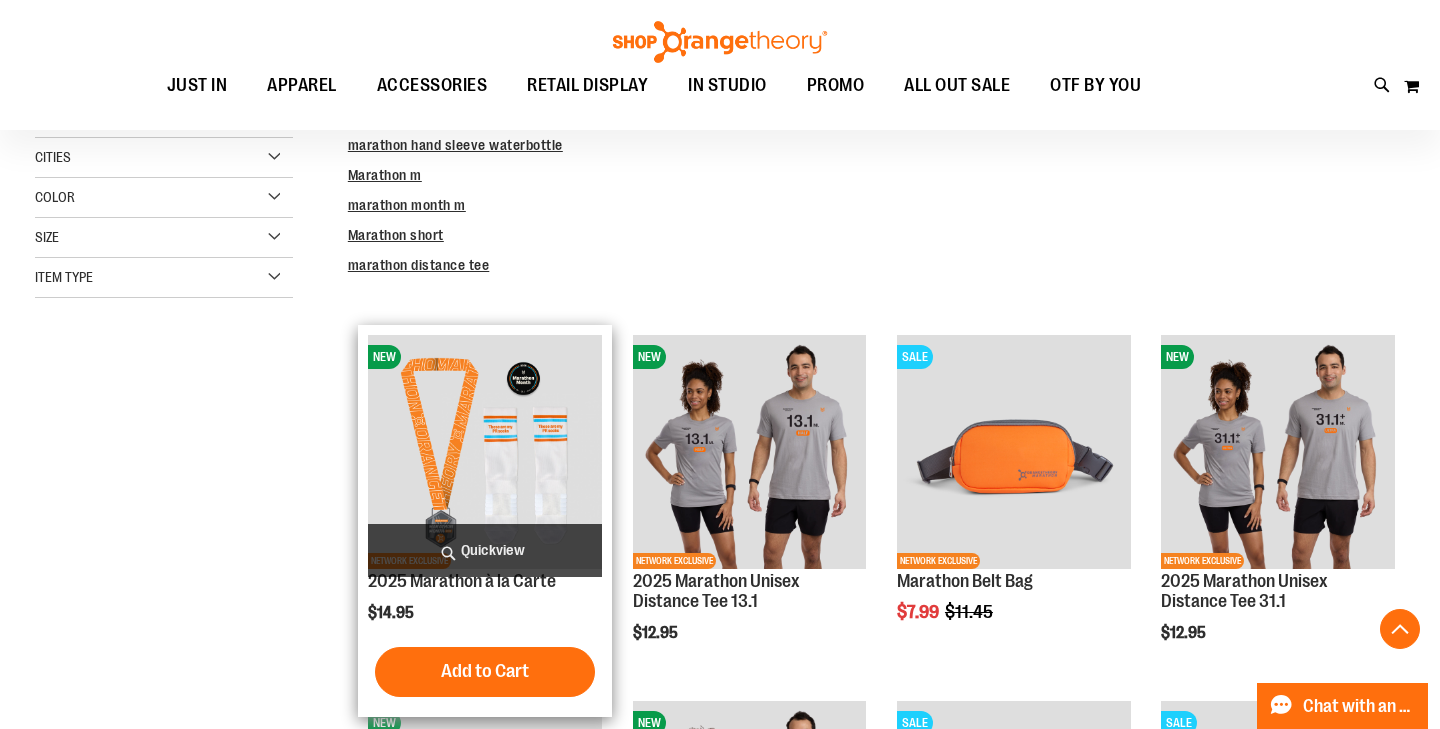 click at bounding box center (485, 452) 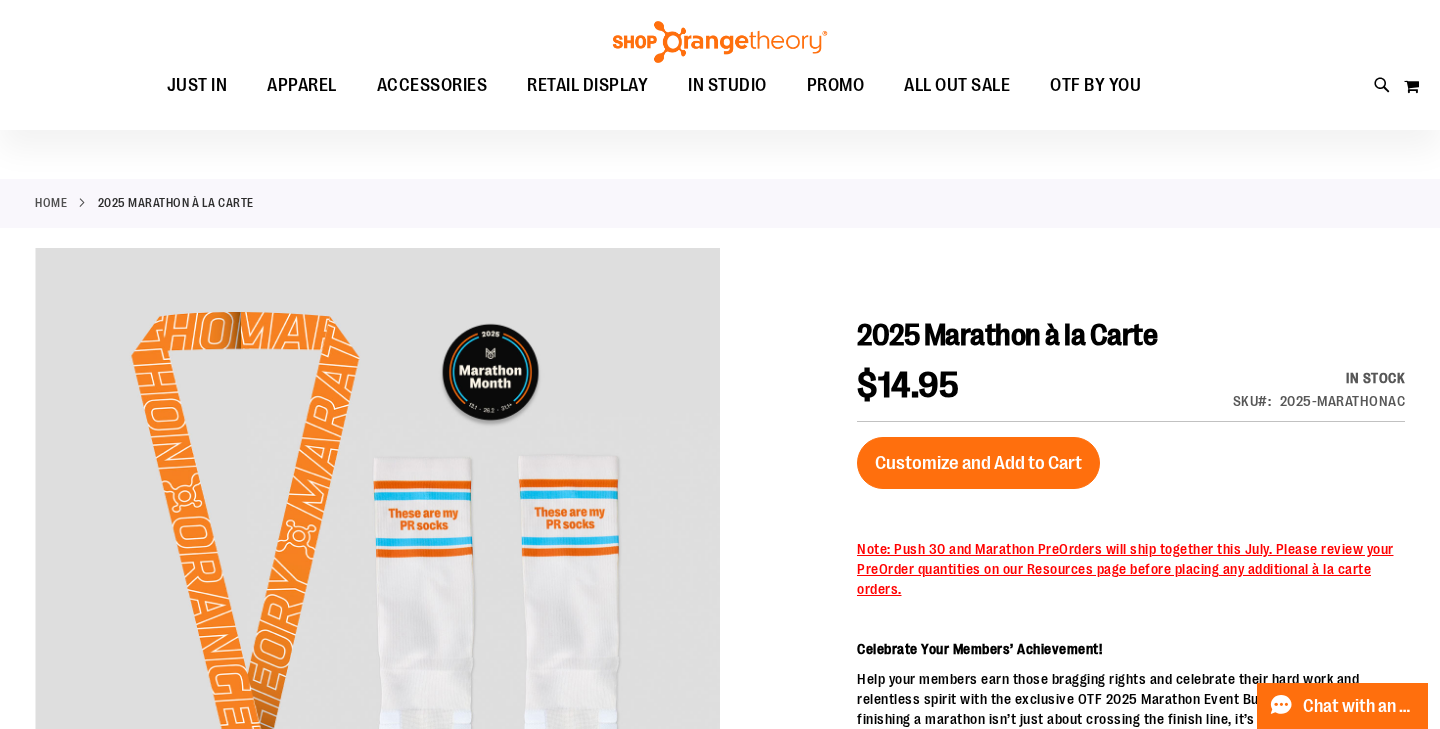 scroll, scrollTop: 30, scrollLeft: 0, axis: vertical 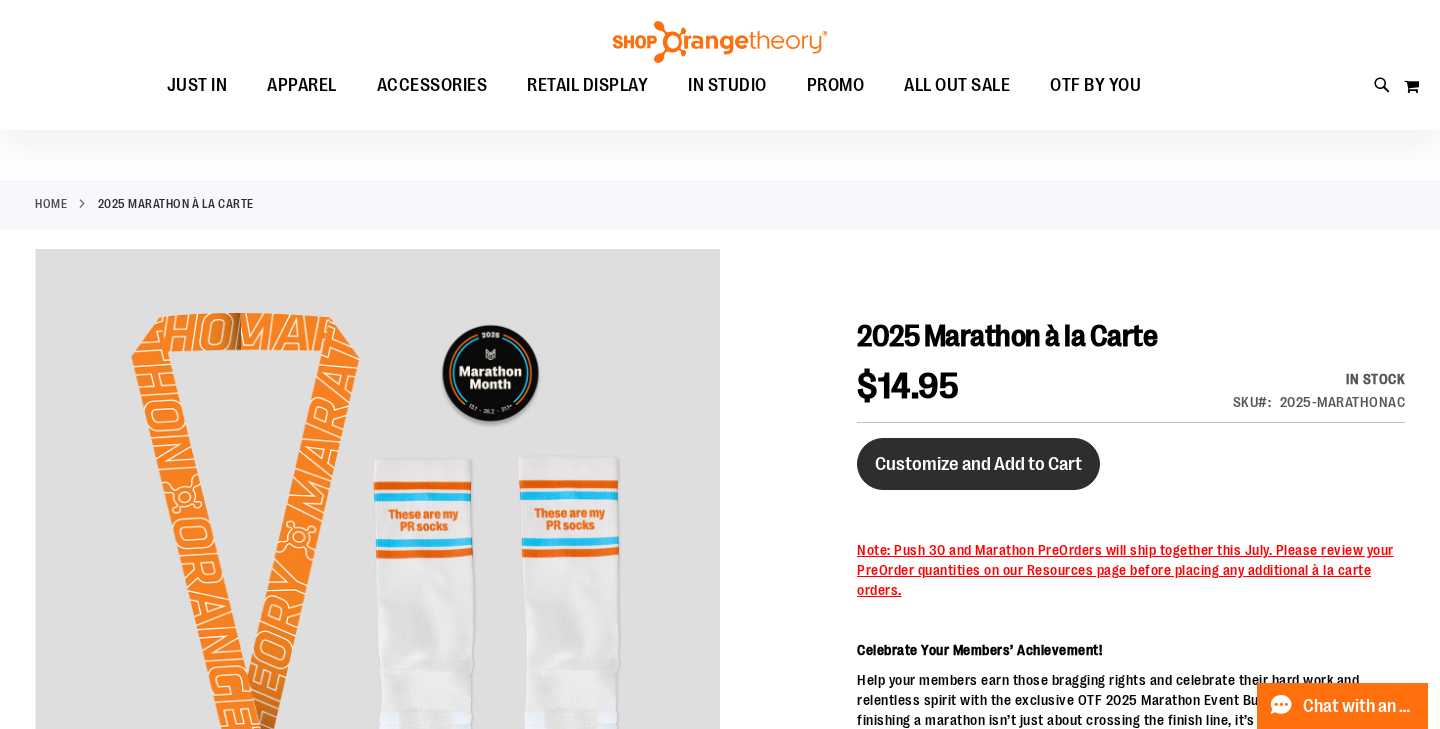 click on "Customize and Add to Cart" at bounding box center [978, 464] 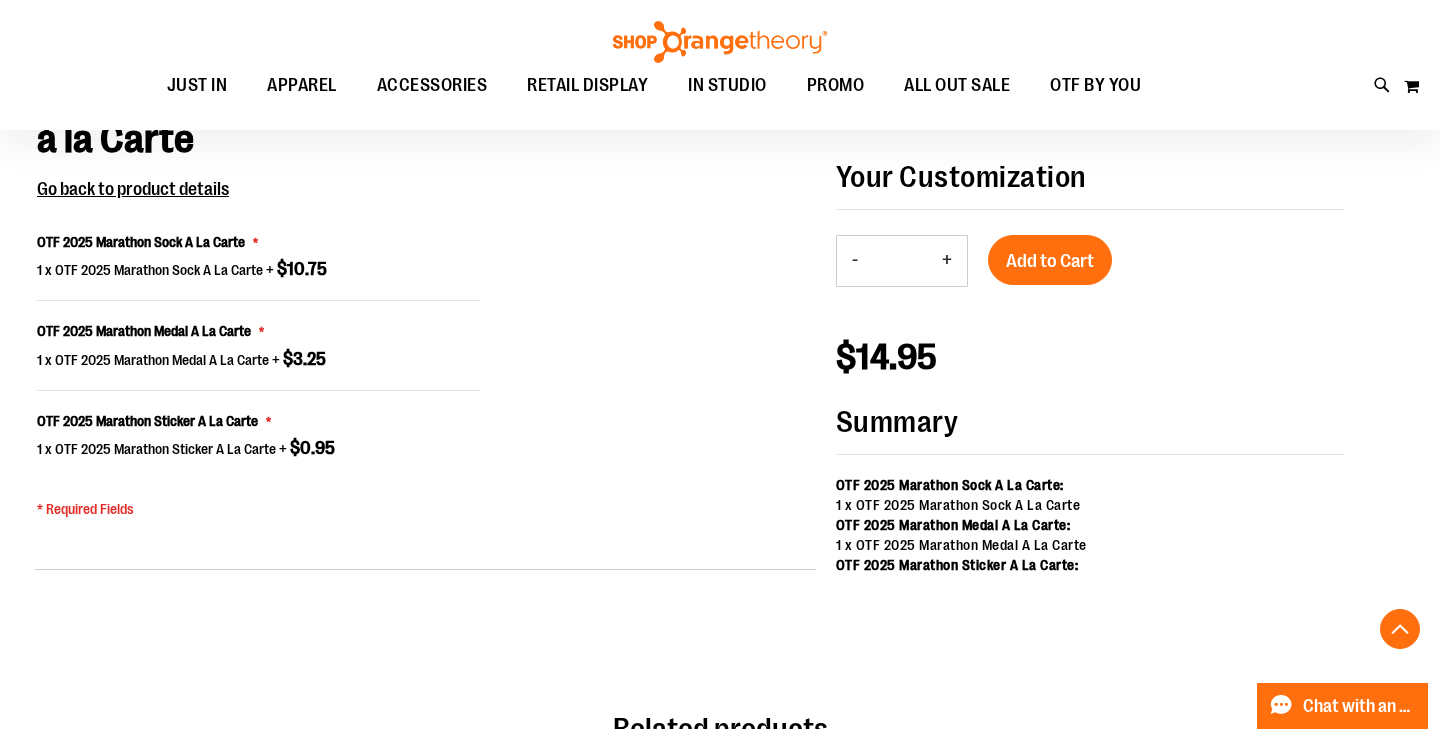 scroll, scrollTop: 1491, scrollLeft: 0, axis: vertical 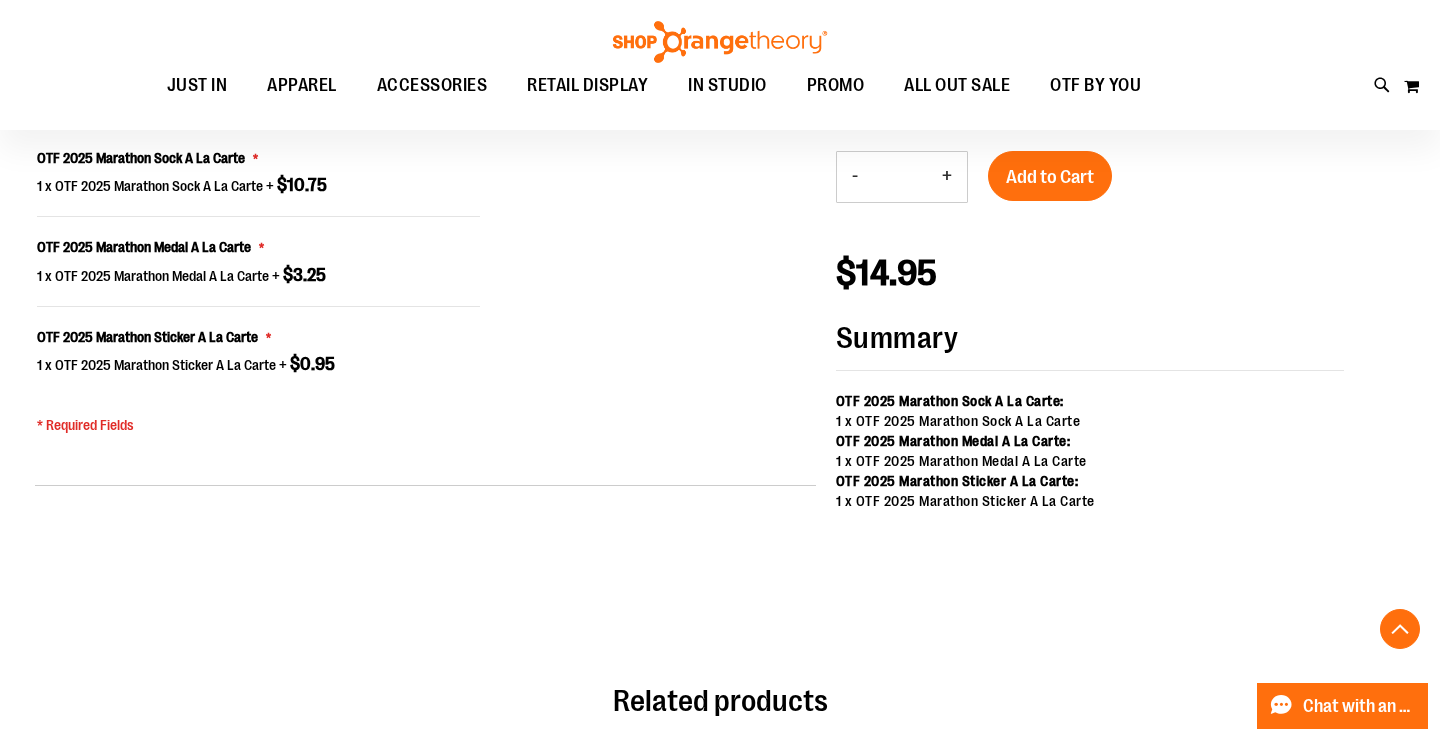 click on "+" at bounding box center (947, 177) 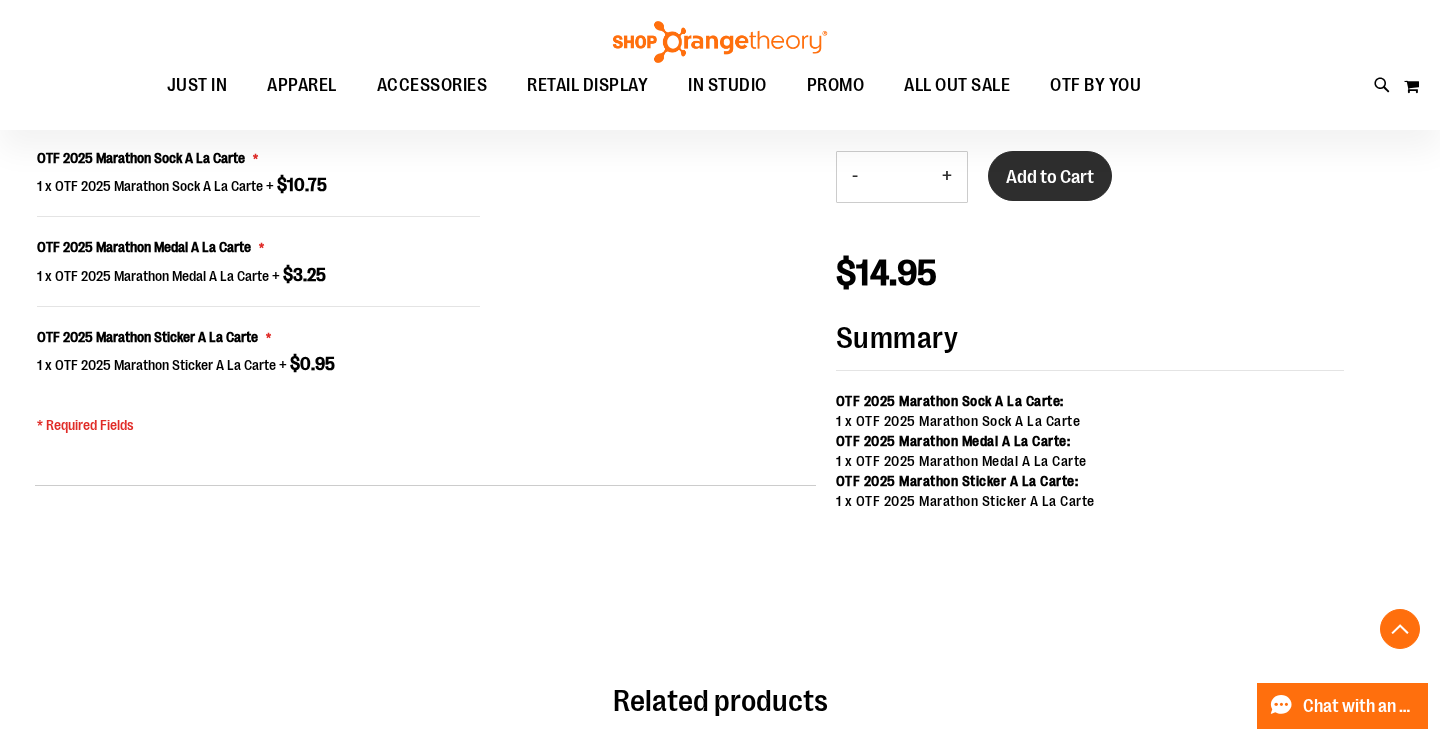 click on "Add to Cart" at bounding box center [1050, 177] 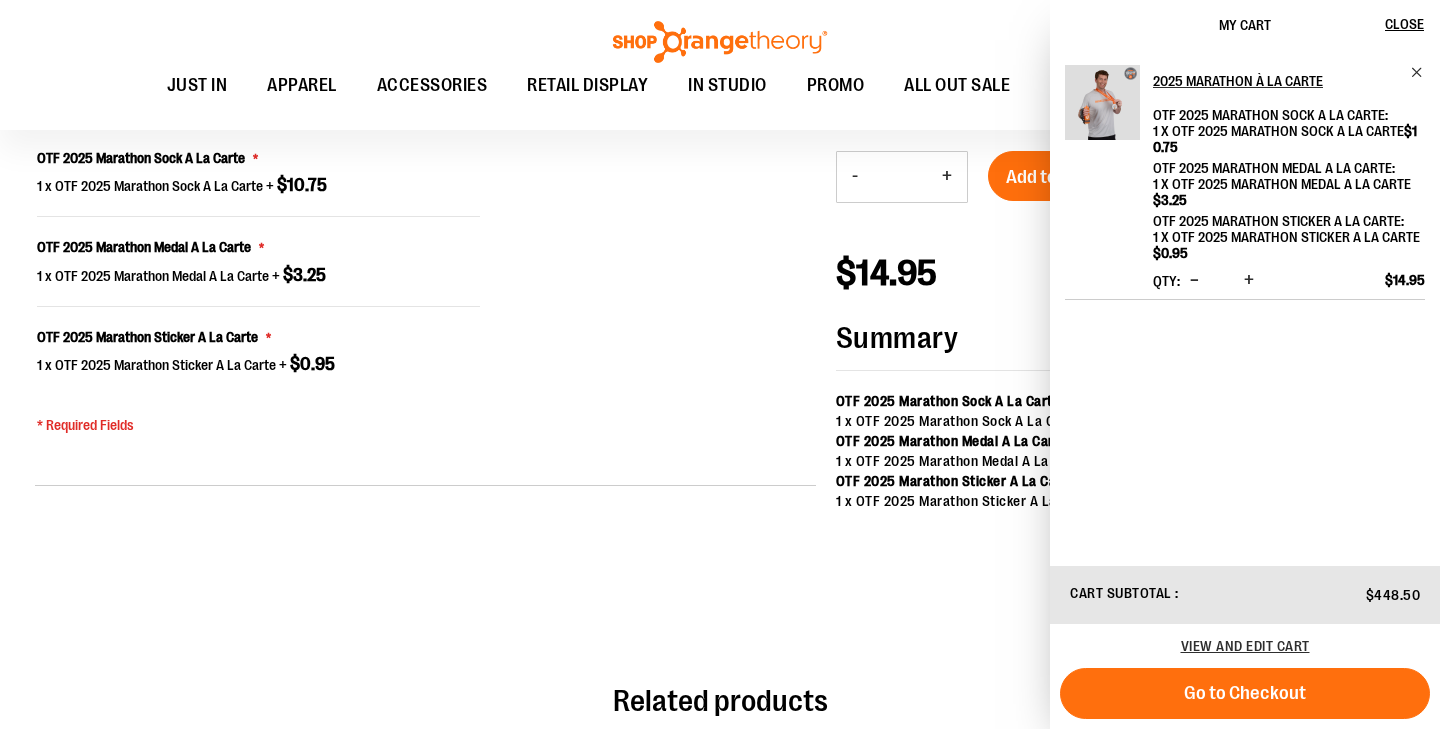 click on "2025 Marathon à la Carte
$14.95
In stock
SKU
2025-MARATHONAC
Customize and Add to Cart
Note: Push 30 and Marathon PreOrders will ship together this July. Please review your PreOrder quantities on our Resources page before placing any additional à la carte orders.
Celebrate Your Members’ Achievement!
Help your members earn those bragging rights and celebrate their hard work and relentless spirit with the exclusive OTF 2025 Marathon Event Bundle — because finishing a marathon isn’t just about crossing the finish line, it’s a testament to their strength and determination.
This limited-edition bundle features a pair of Marathon socks, a custom finisher medal, and an event sticker to proudly mark their accomplishment.
2025 Marathon Sock:" at bounding box center (720, -293) 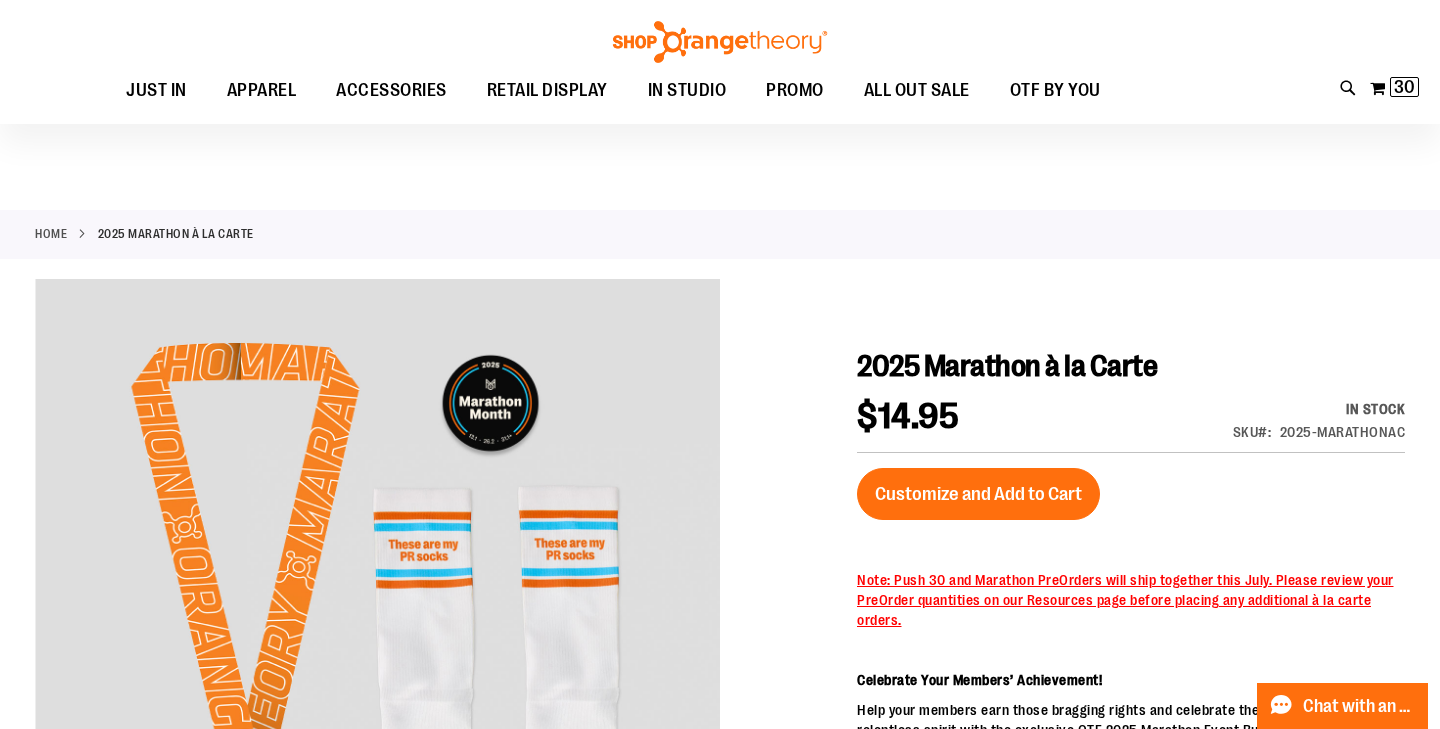 scroll, scrollTop: 0, scrollLeft: 0, axis: both 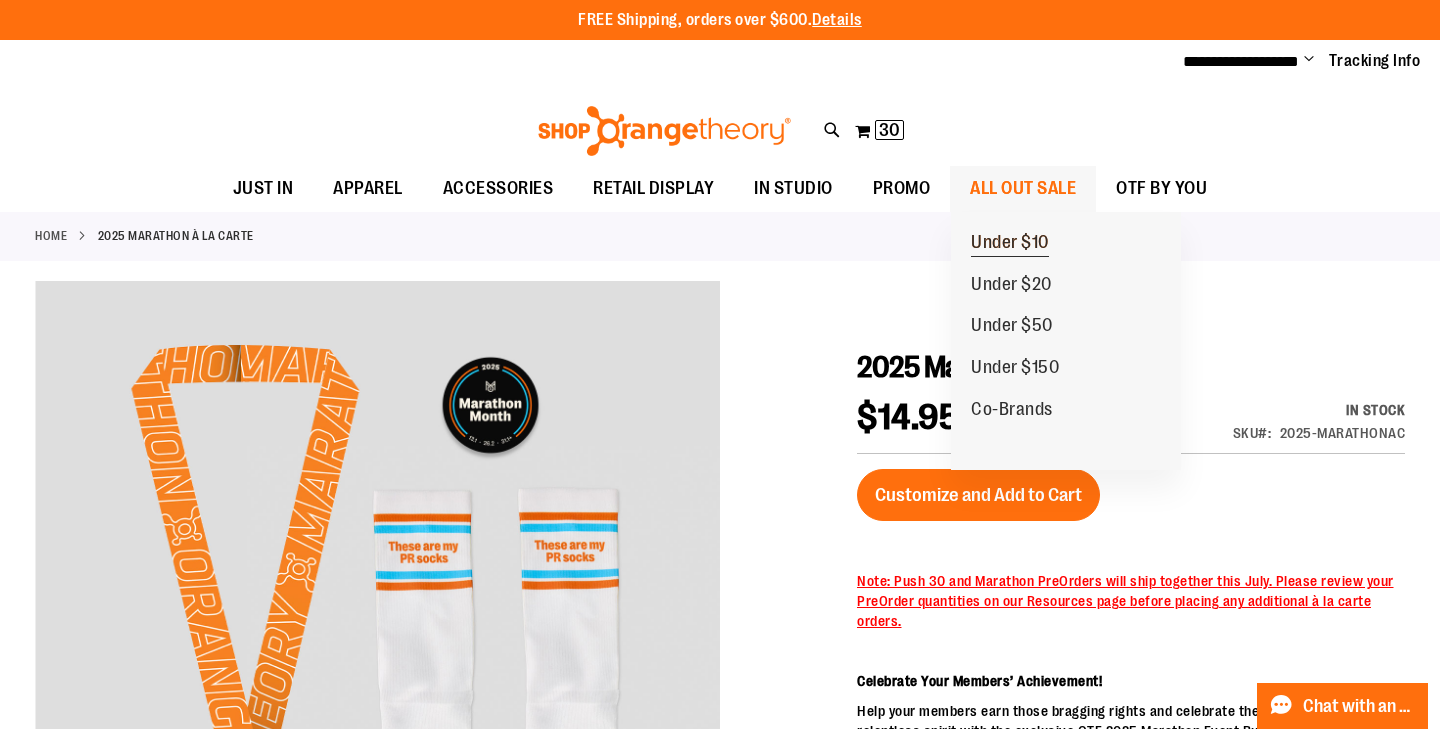 click on "Under $10" at bounding box center [1010, 244] 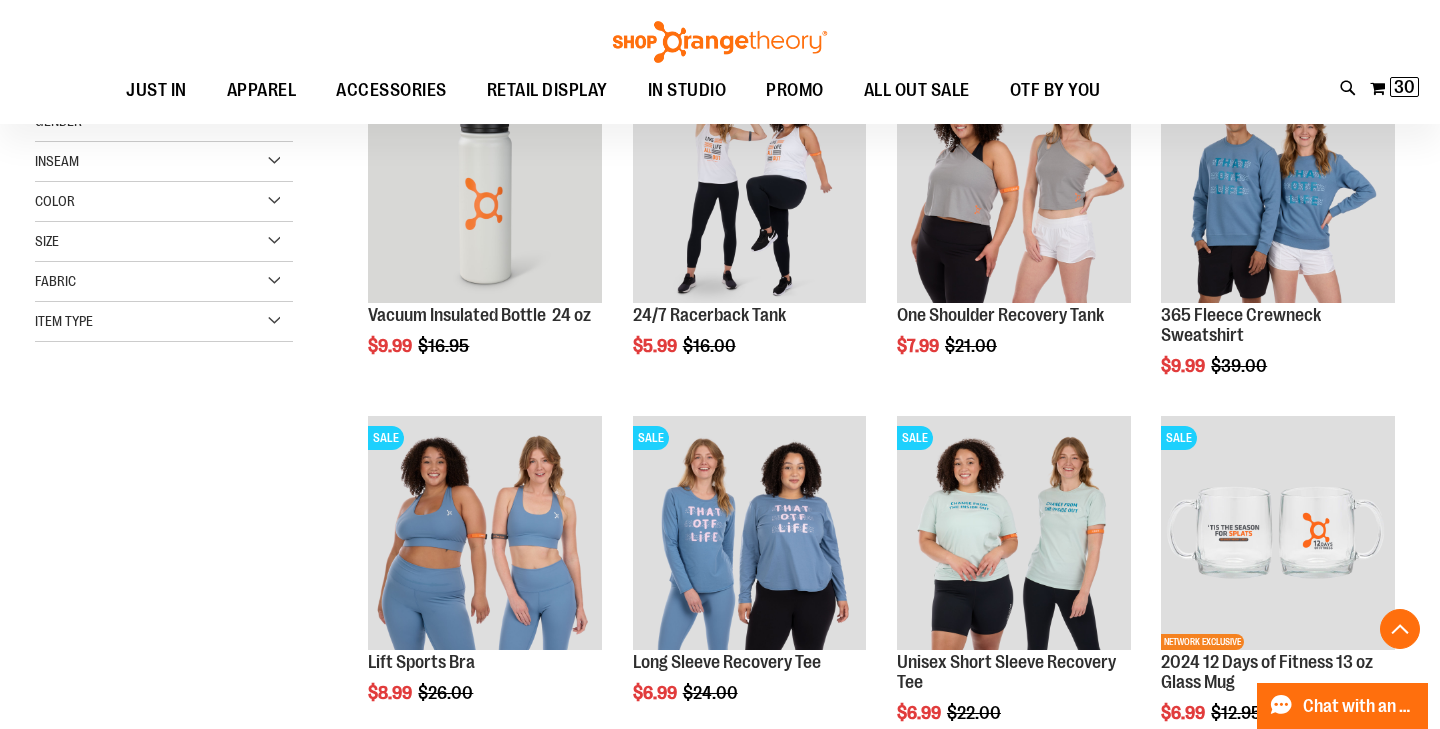 scroll, scrollTop: 328, scrollLeft: 0, axis: vertical 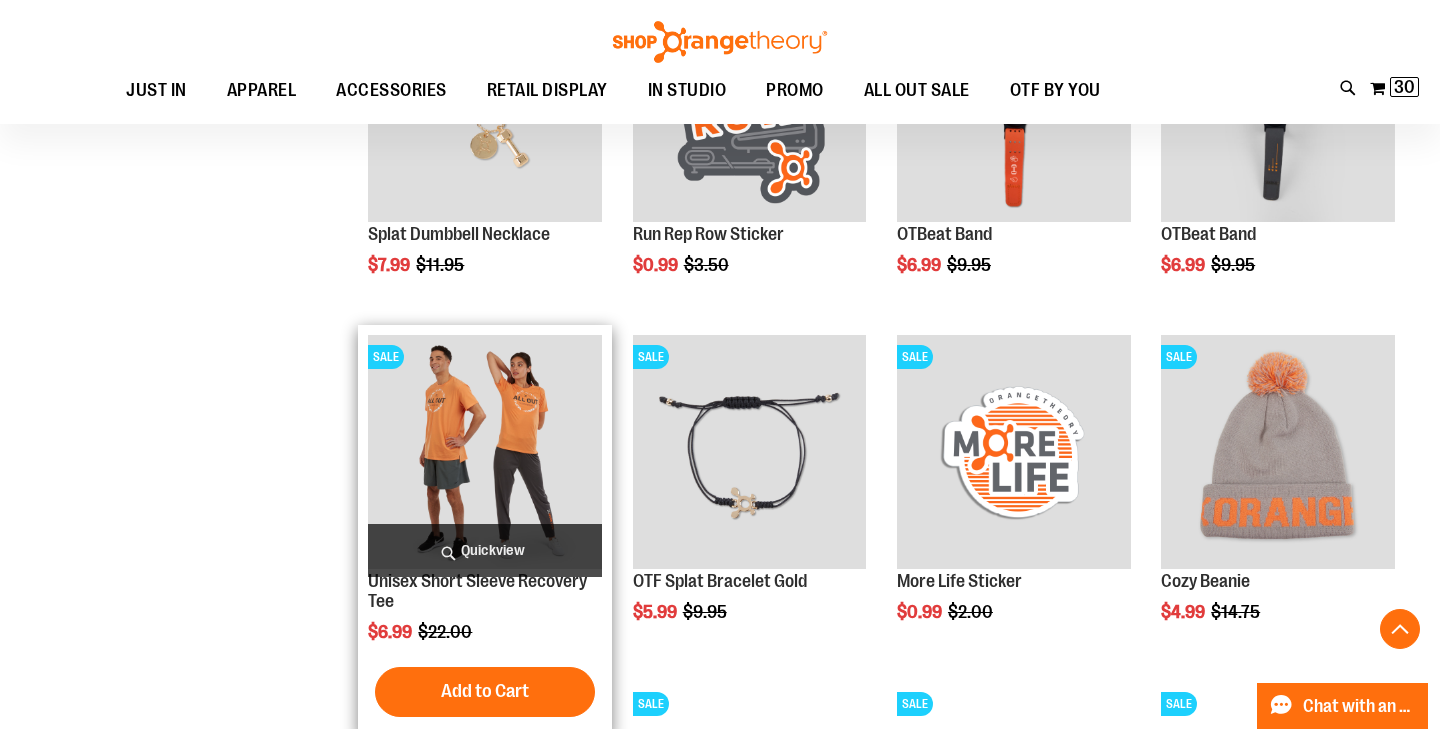 click at bounding box center [485, 452] 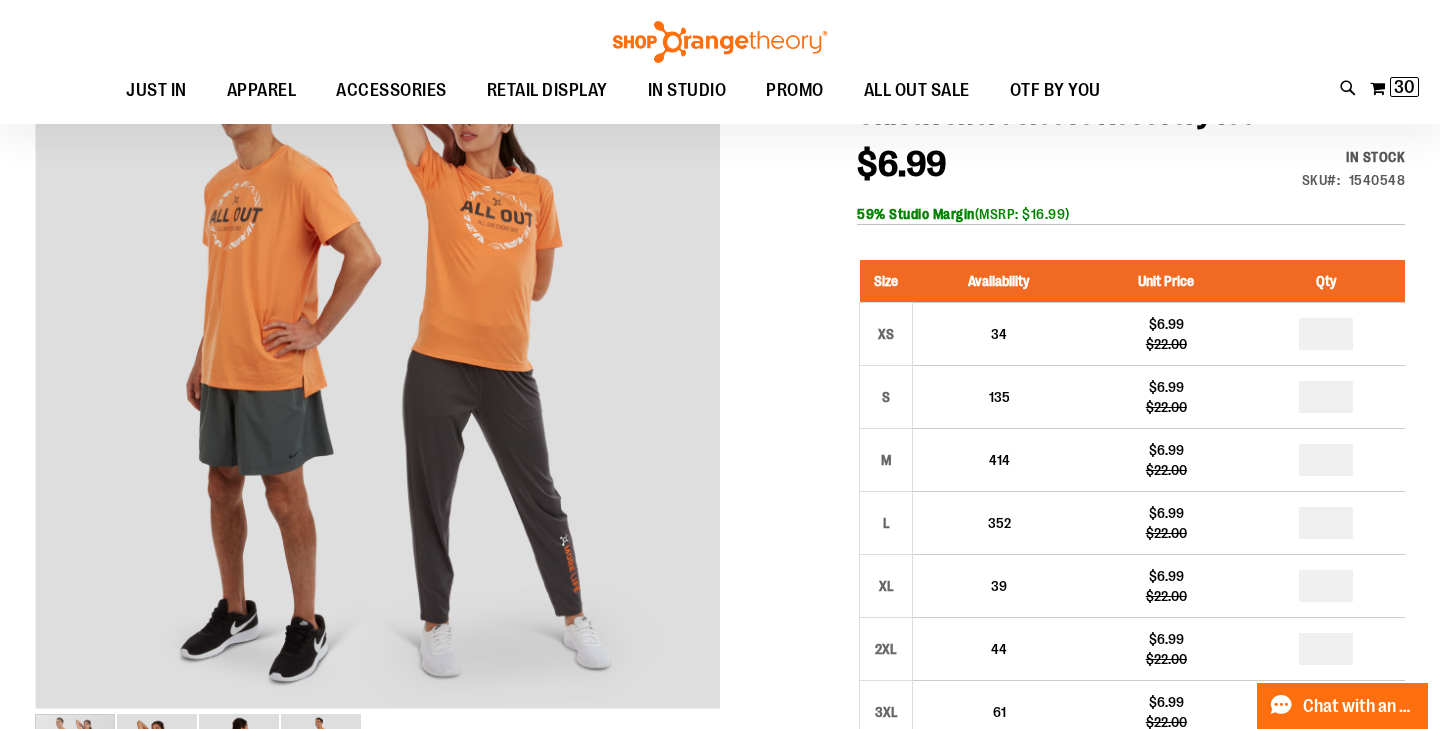 scroll, scrollTop: 255, scrollLeft: 0, axis: vertical 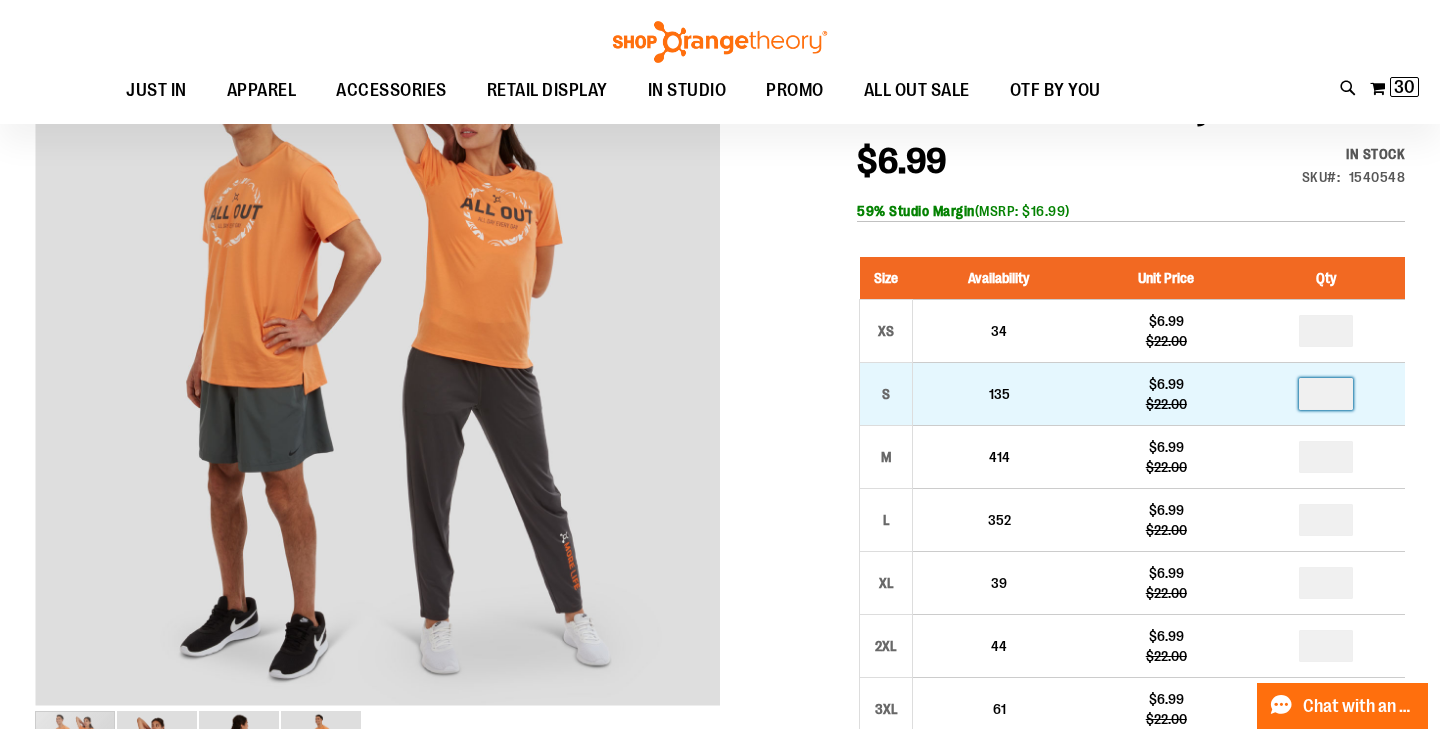 drag, startPoint x: 1346, startPoint y: 394, endPoint x: 1294, endPoint y: 395, distance: 52.009613 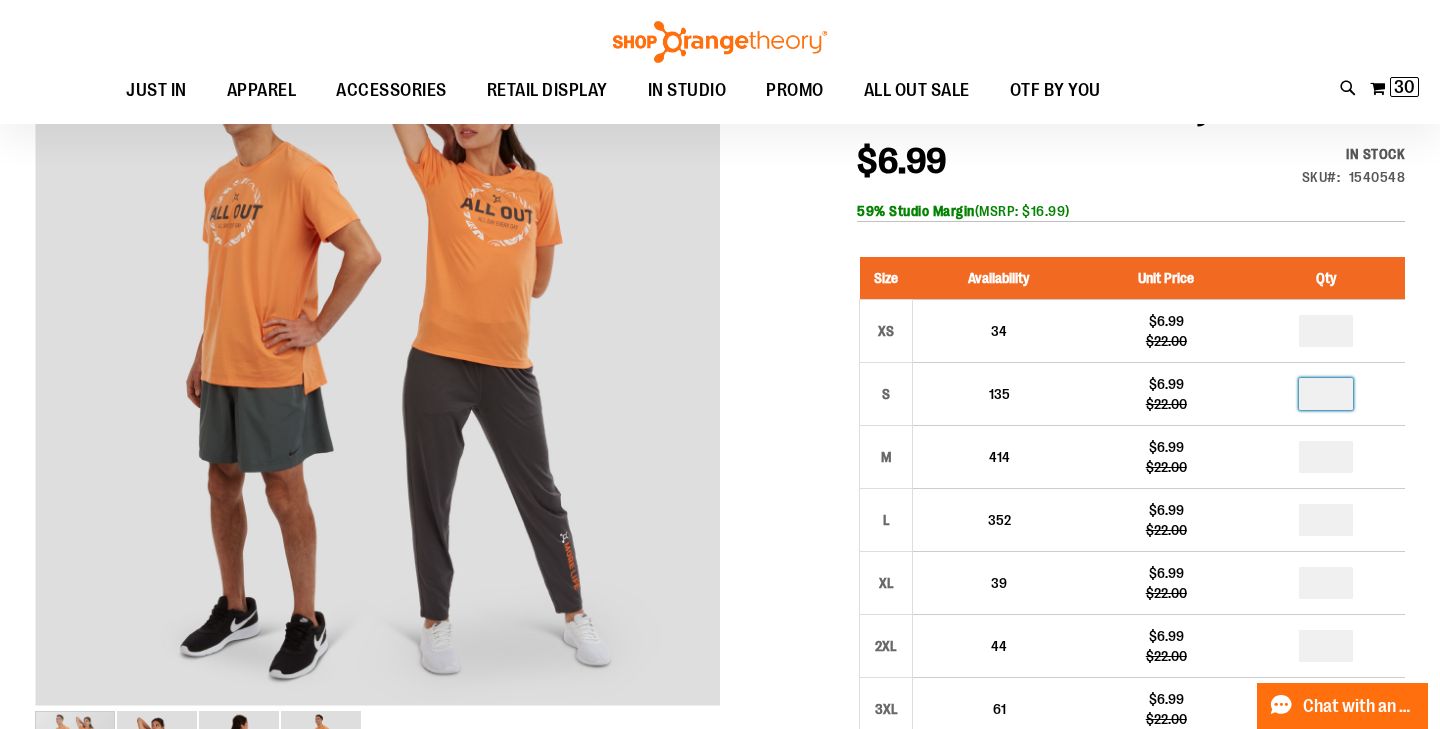 type on "*" 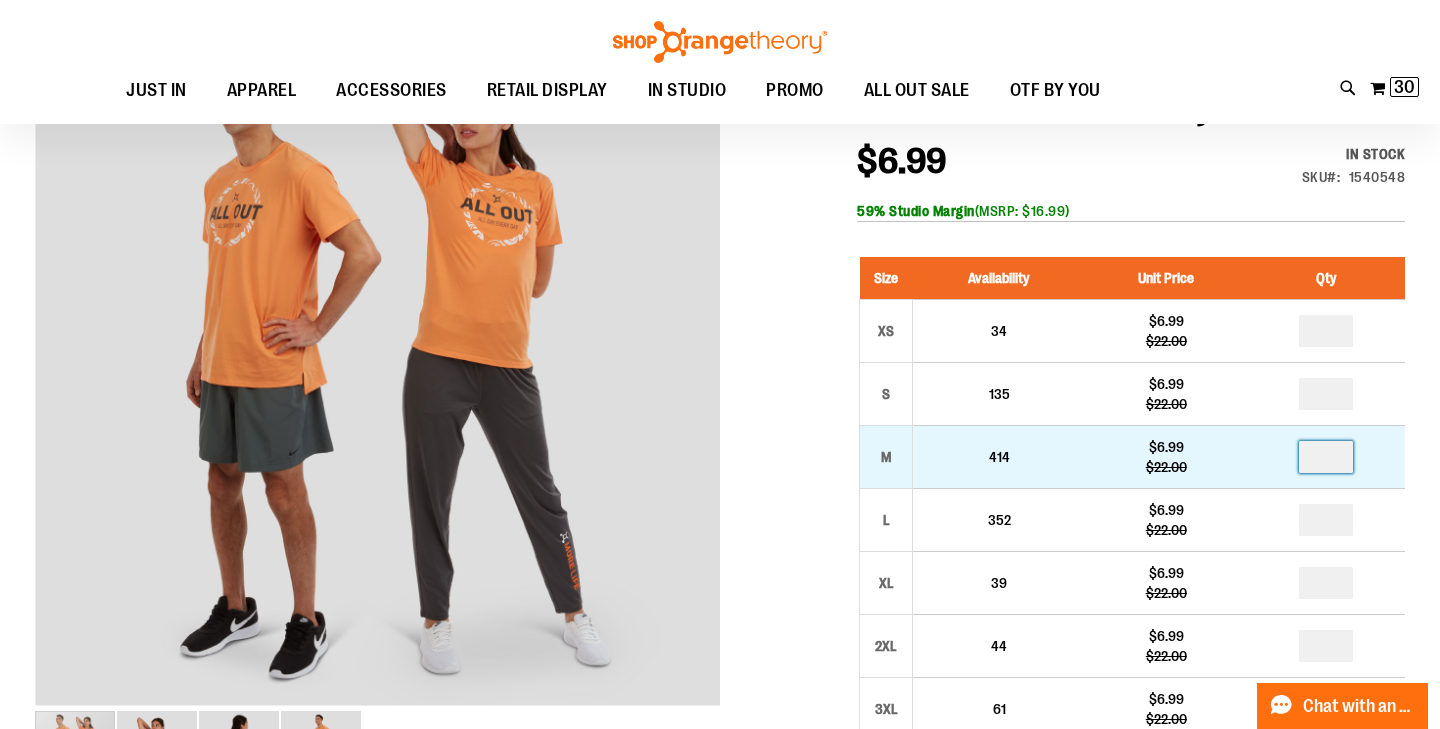 click at bounding box center (1326, 457) 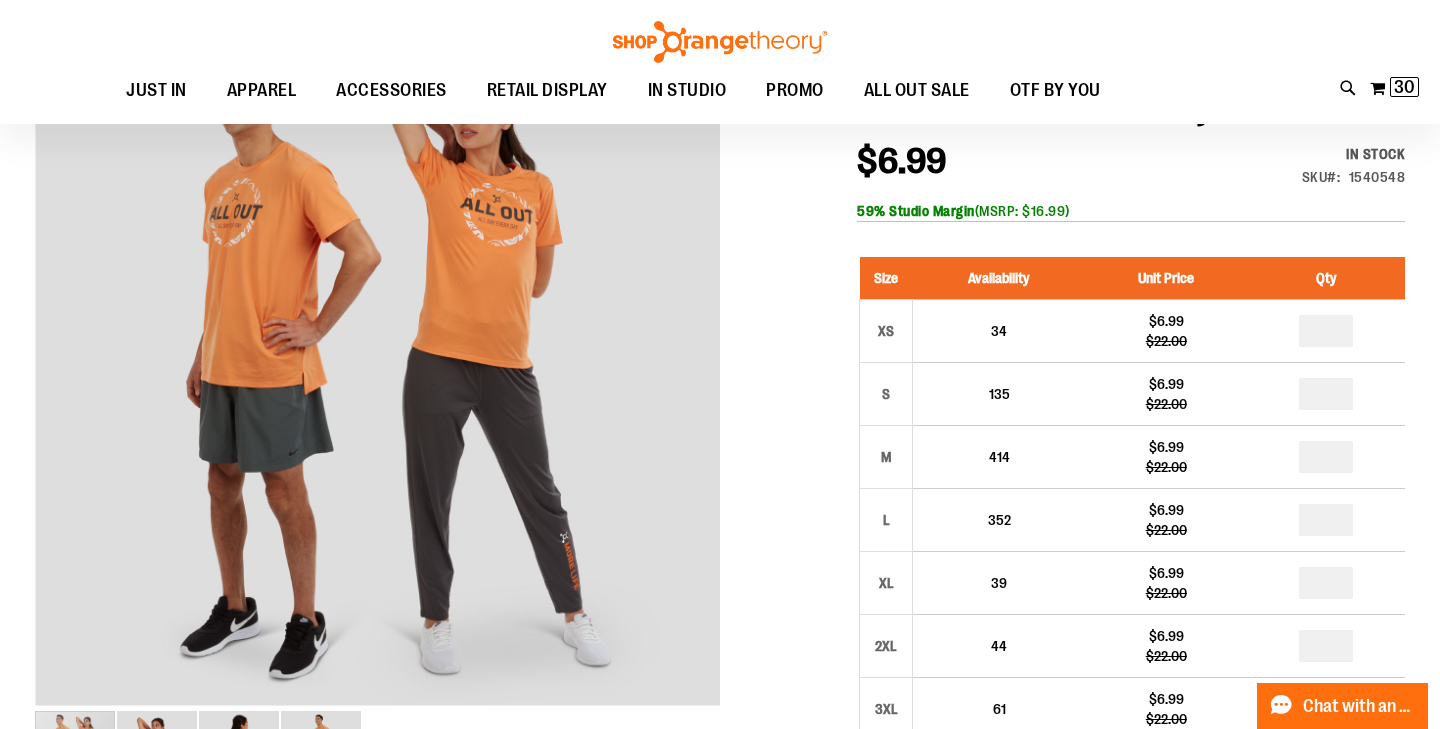 type on "*" 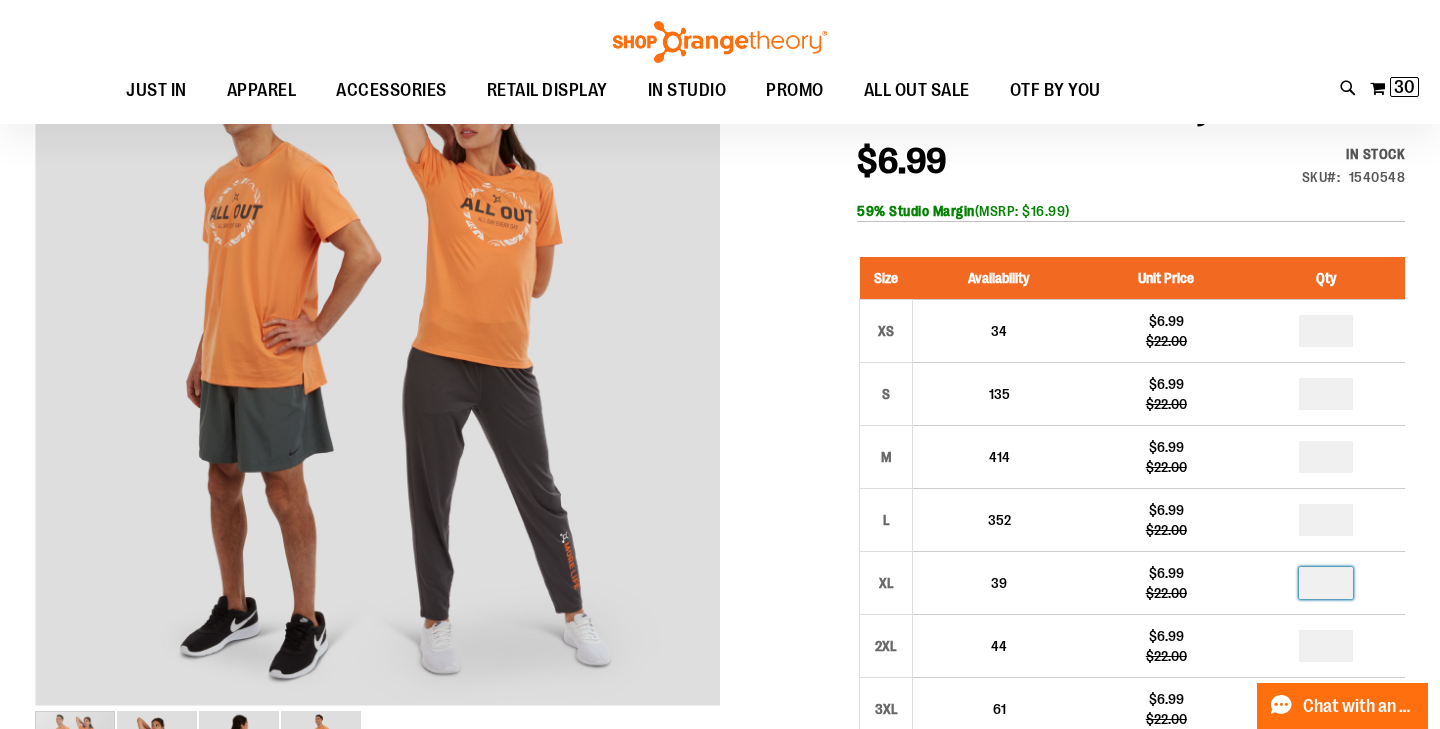 click at bounding box center [1326, 583] 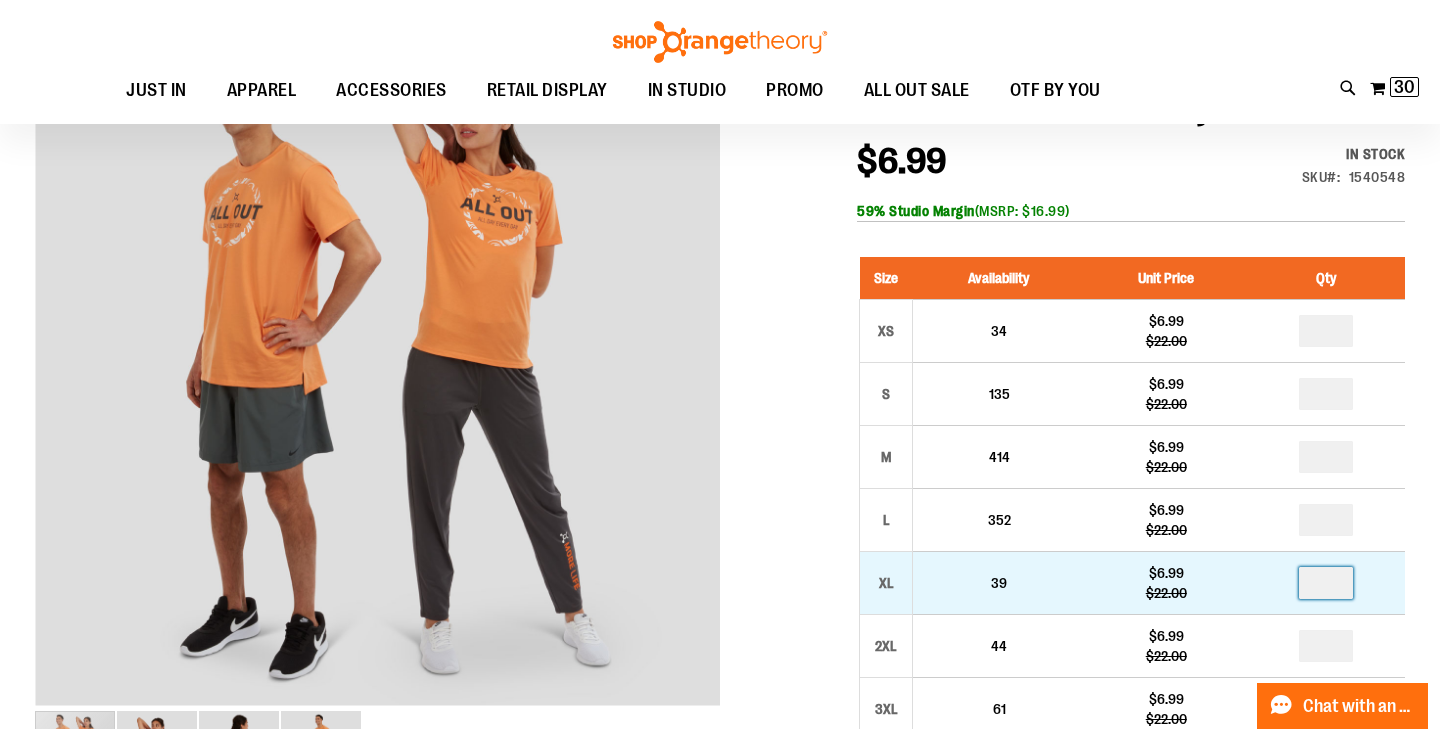 type on "*" 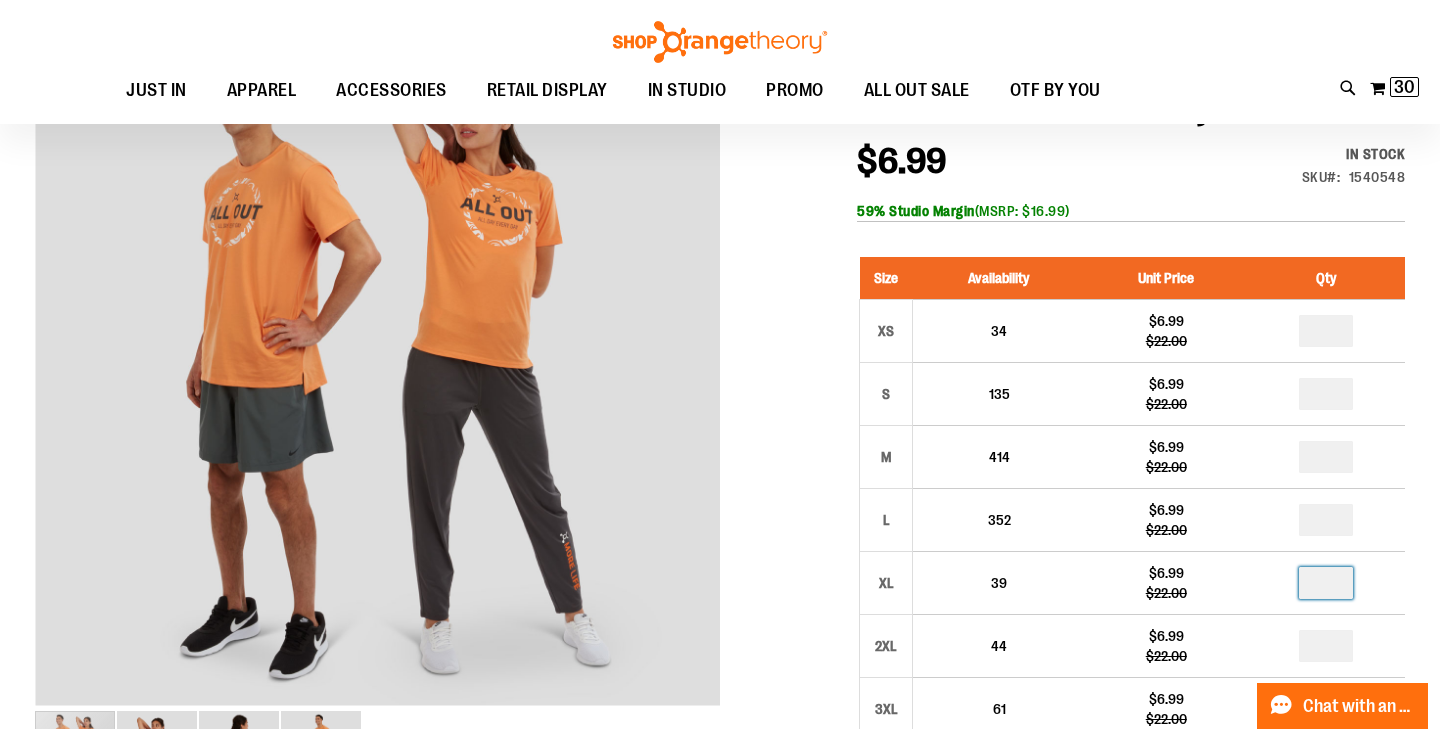 click at bounding box center [720, 630] 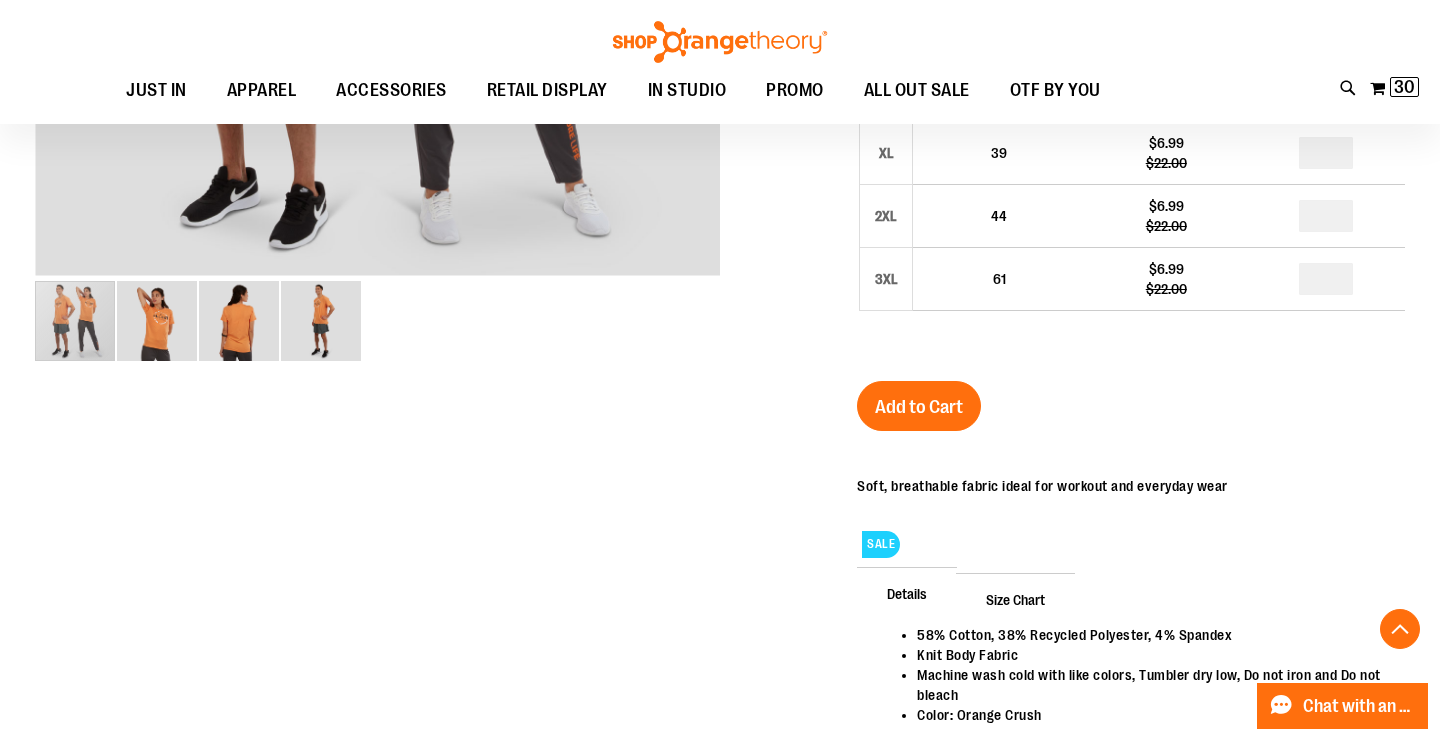 scroll, scrollTop: 783, scrollLeft: 0, axis: vertical 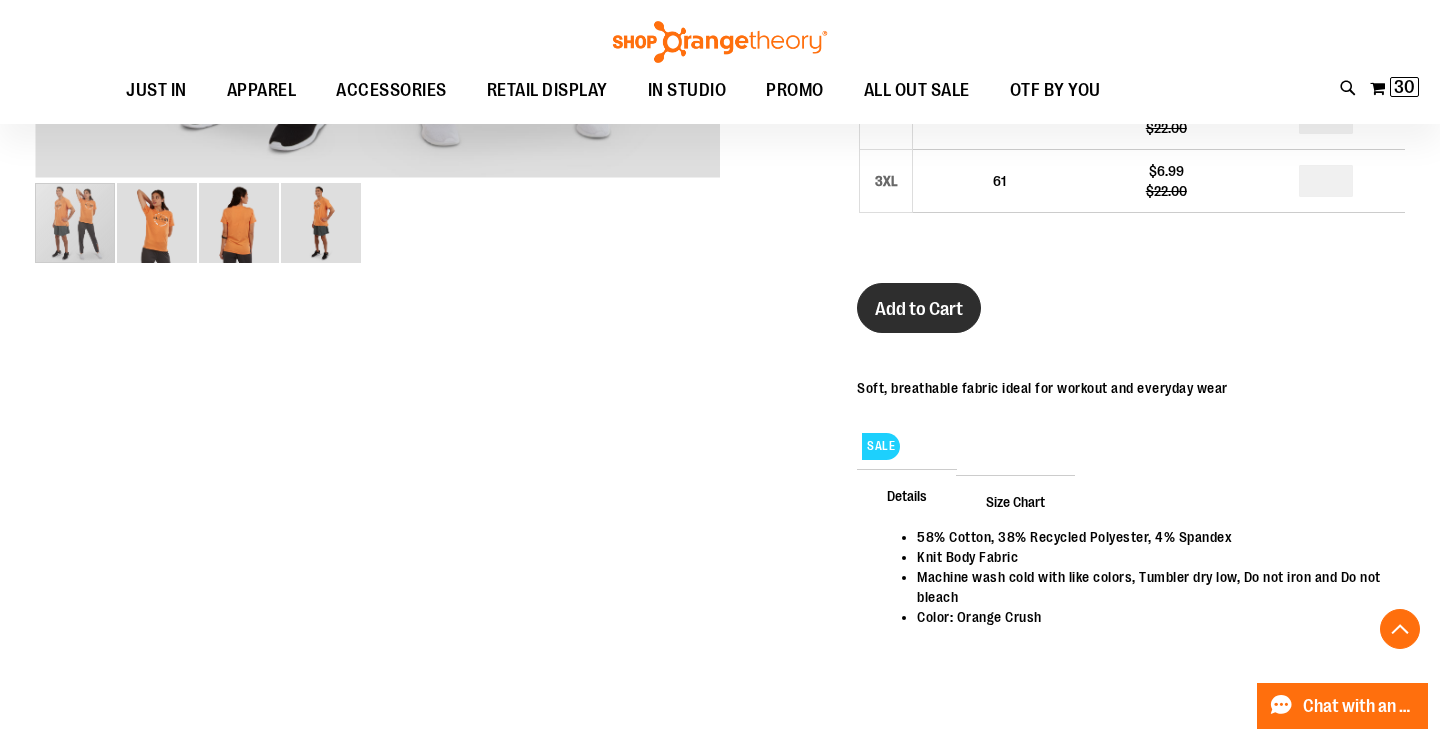 click on "Add to Cart" at bounding box center (919, 309) 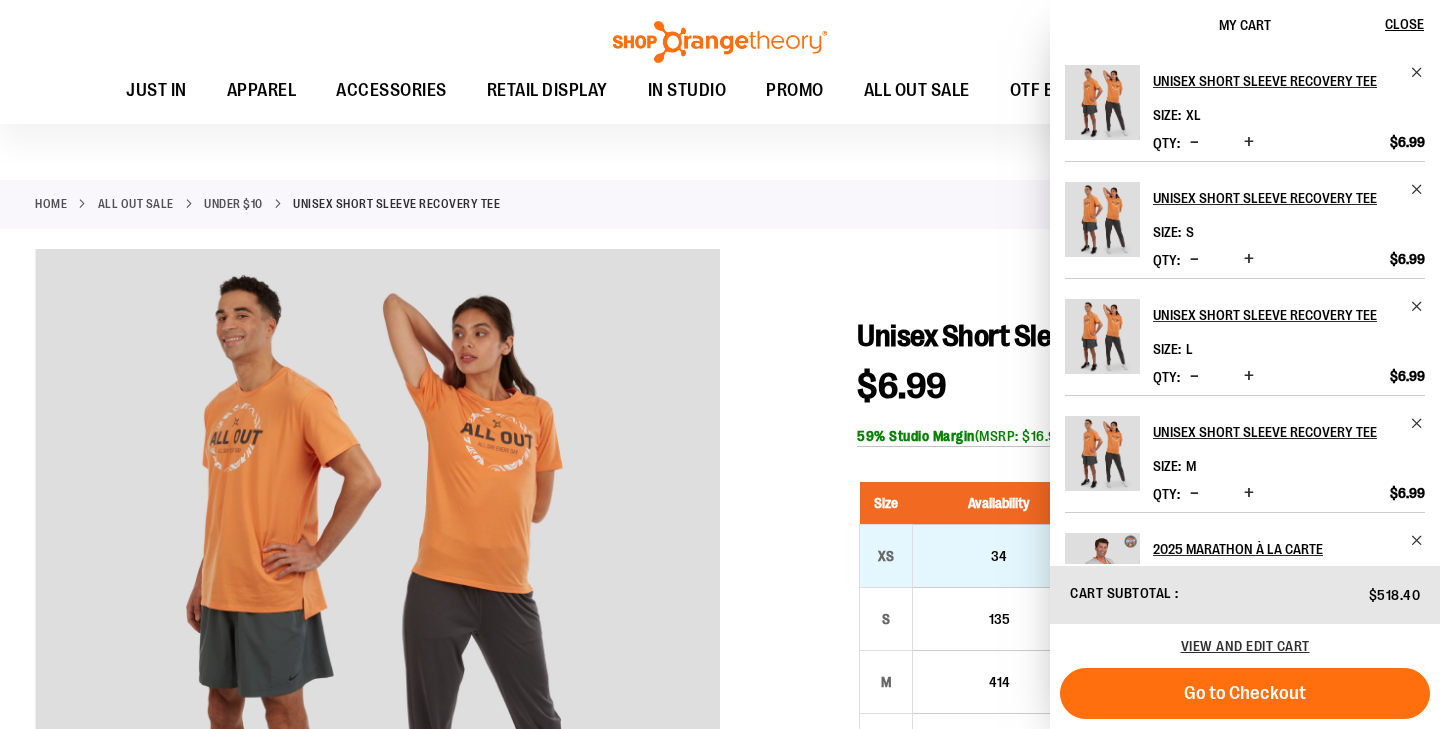 scroll, scrollTop: 28, scrollLeft: 0, axis: vertical 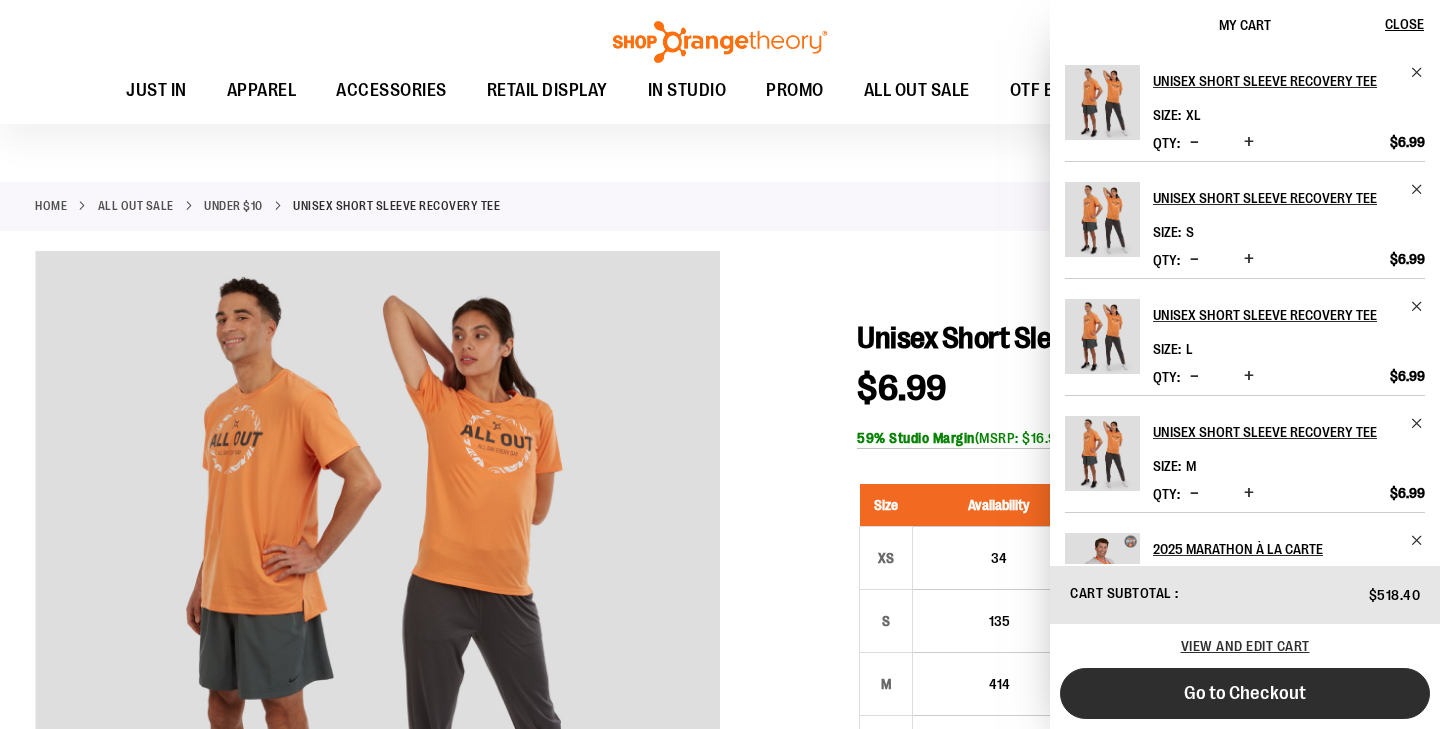 click on "Go to Checkout" at bounding box center [1245, 693] 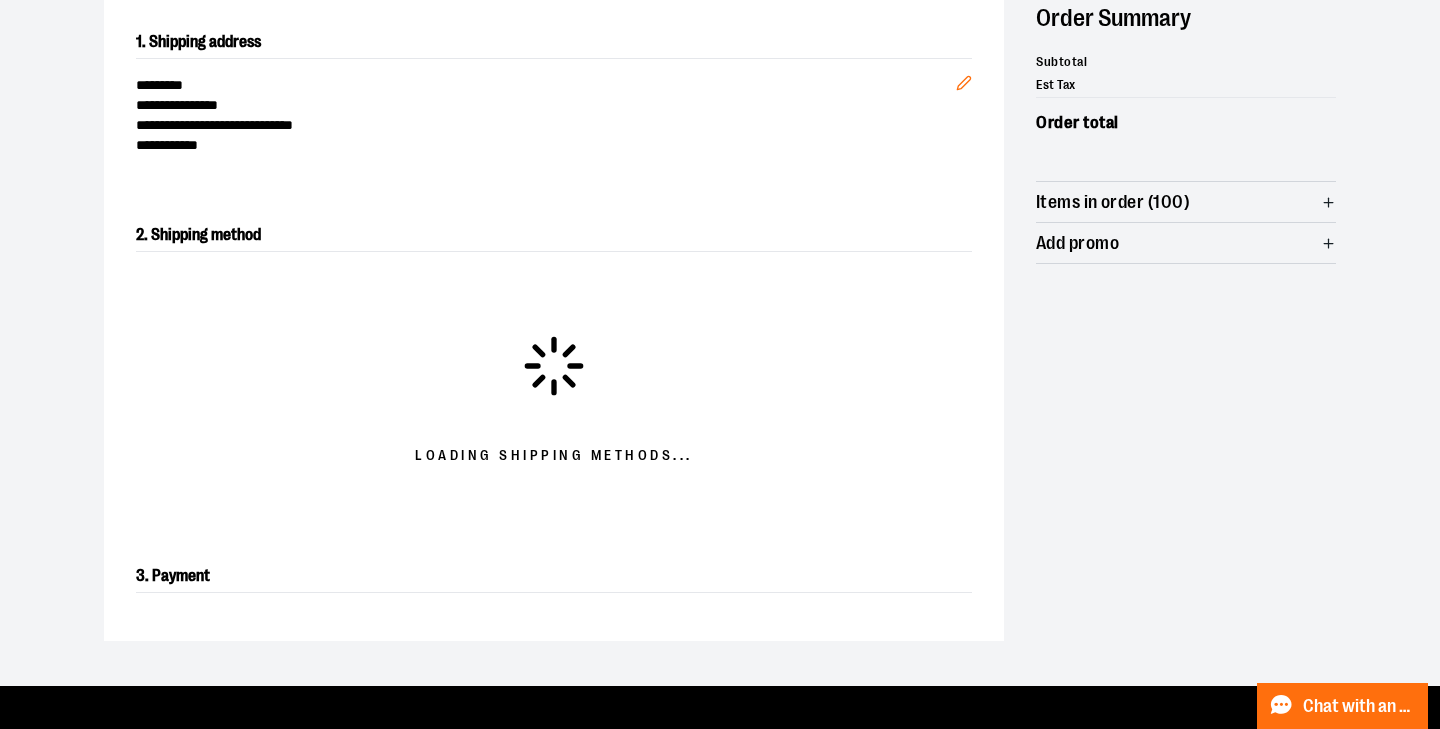 scroll, scrollTop: 321, scrollLeft: 0, axis: vertical 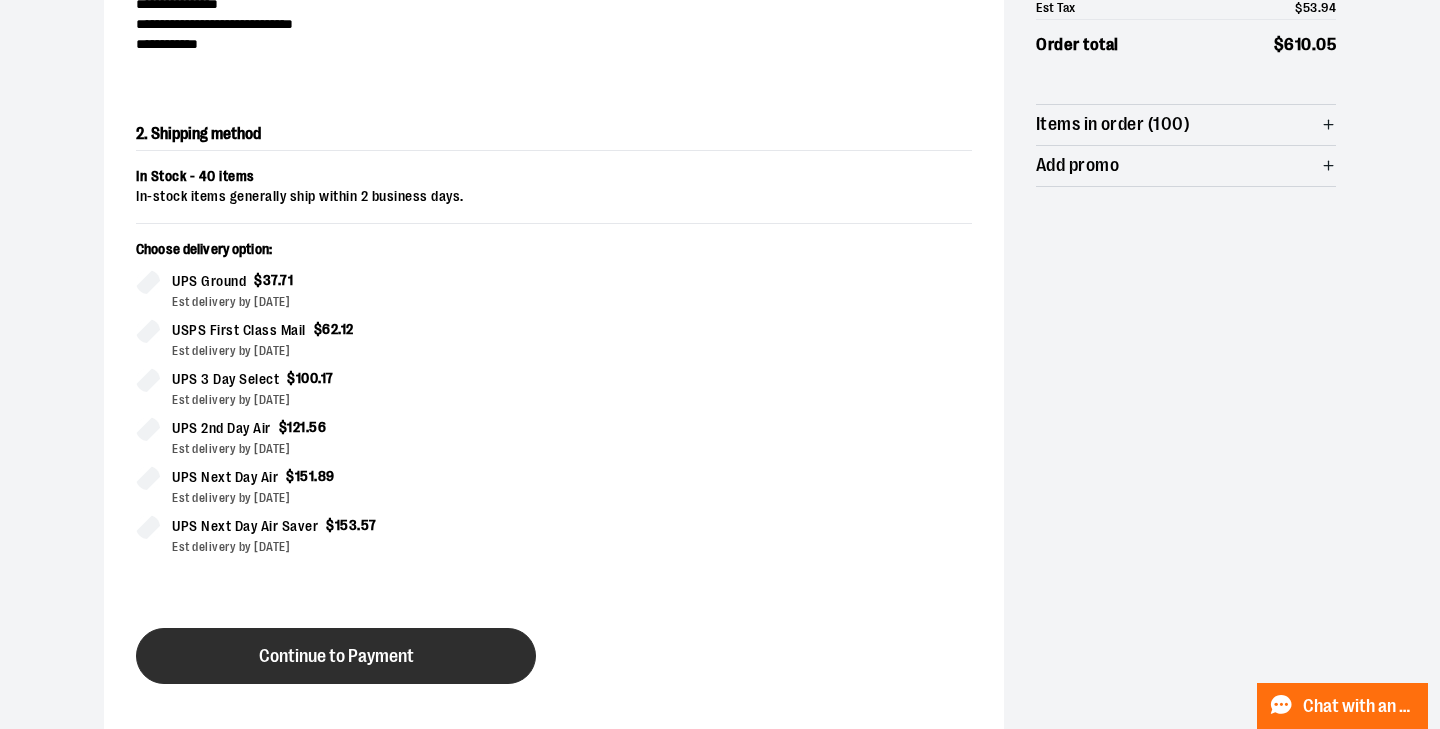 click on "Continue to Payment" at bounding box center (336, 656) 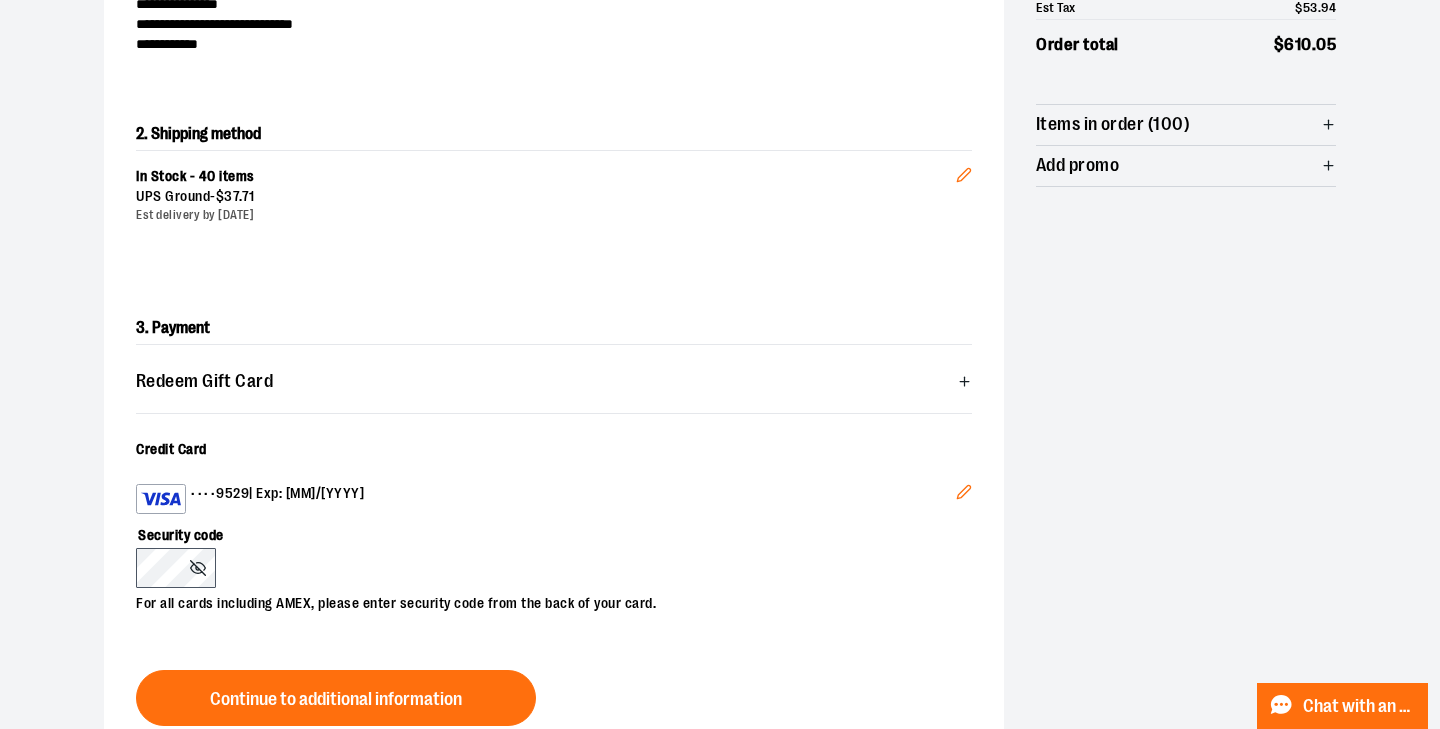 click 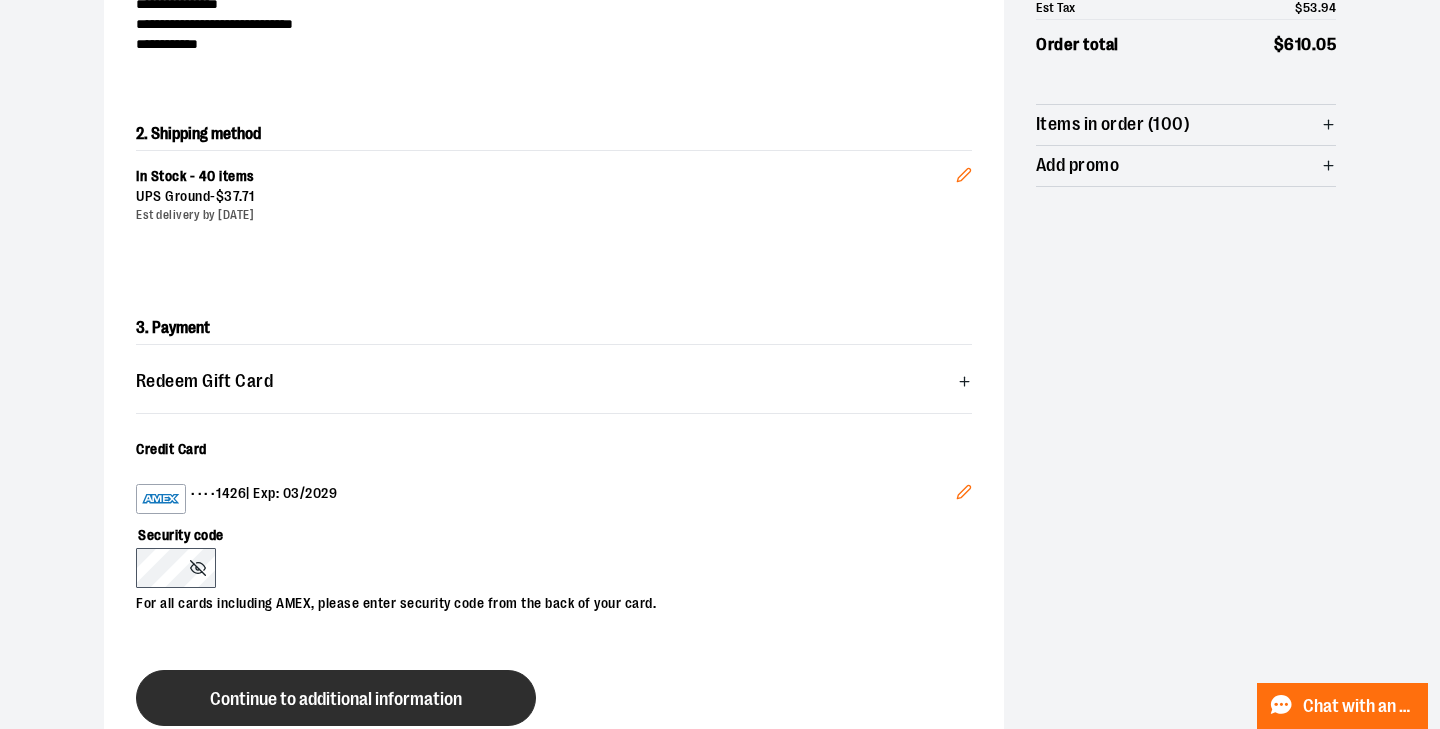click on "Continue to additional information" at bounding box center (336, 699) 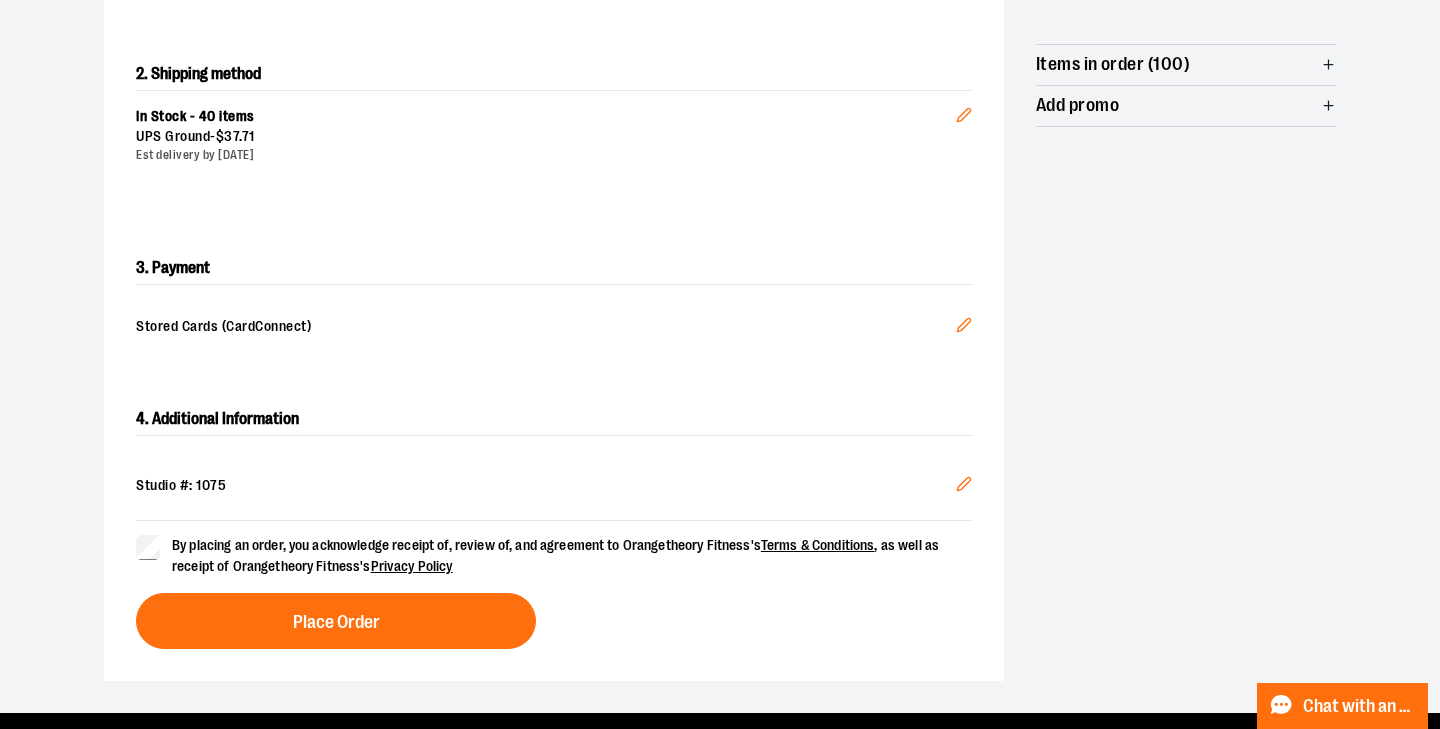 scroll, scrollTop: 383, scrollLeft: 0, axis: vertical 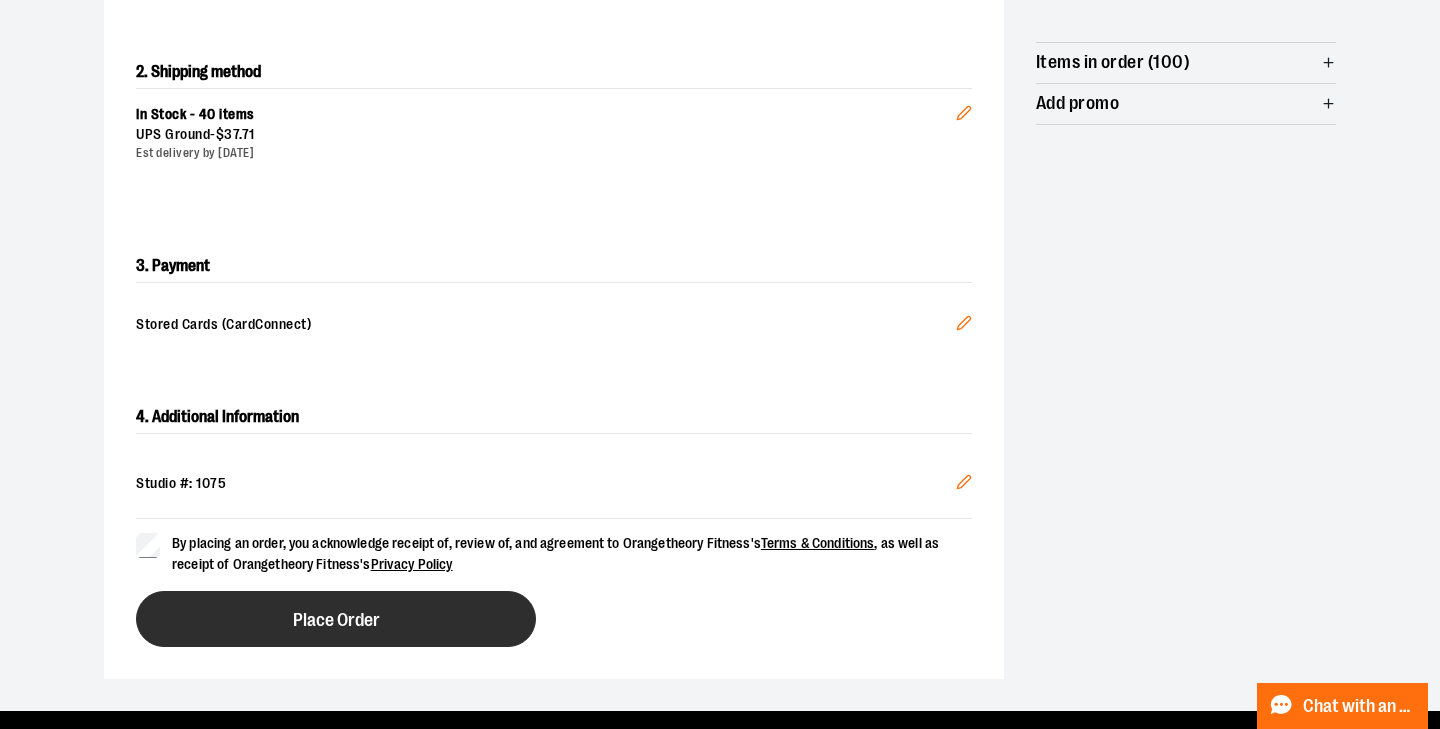 click on "Place Order" at bounding box center (336, 619) 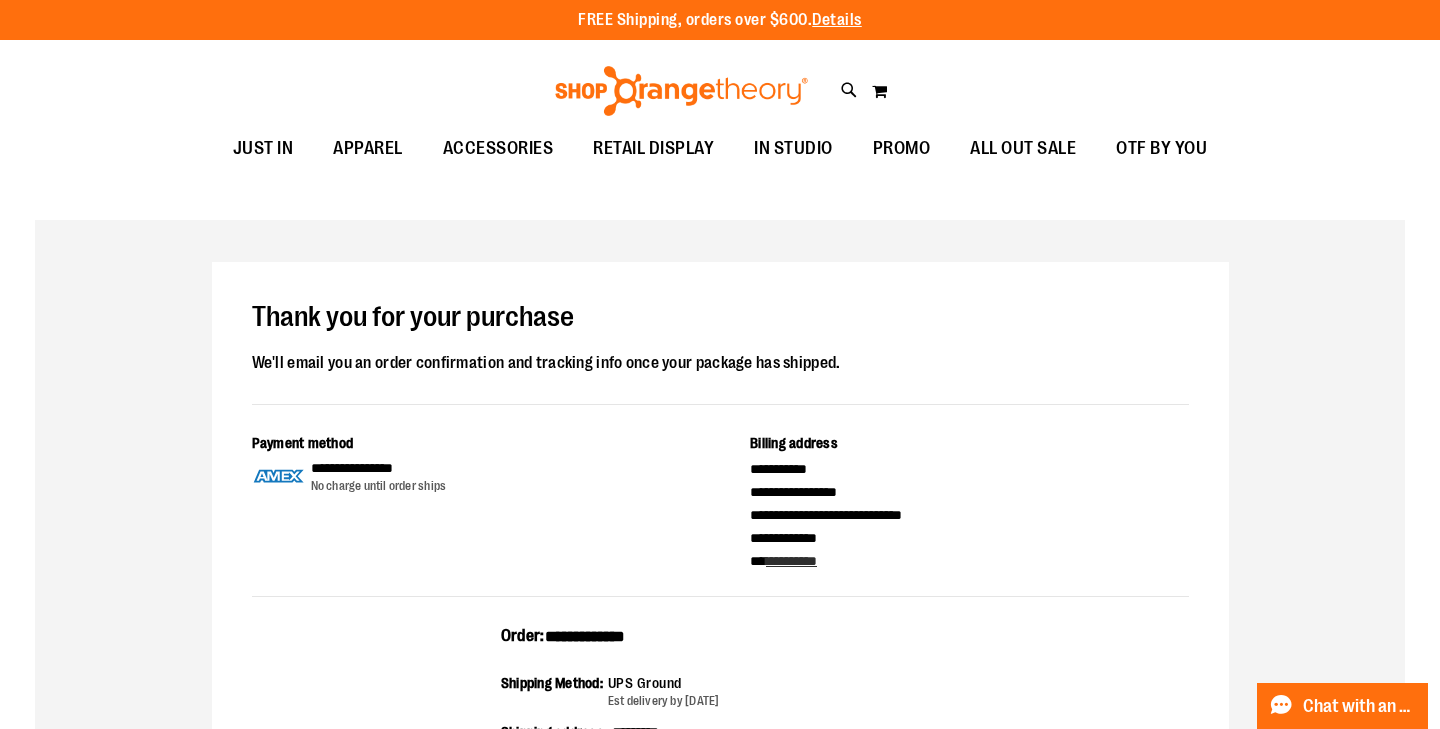 scroll, scrollTop: 0, scrollLeft: 0, axis: both 